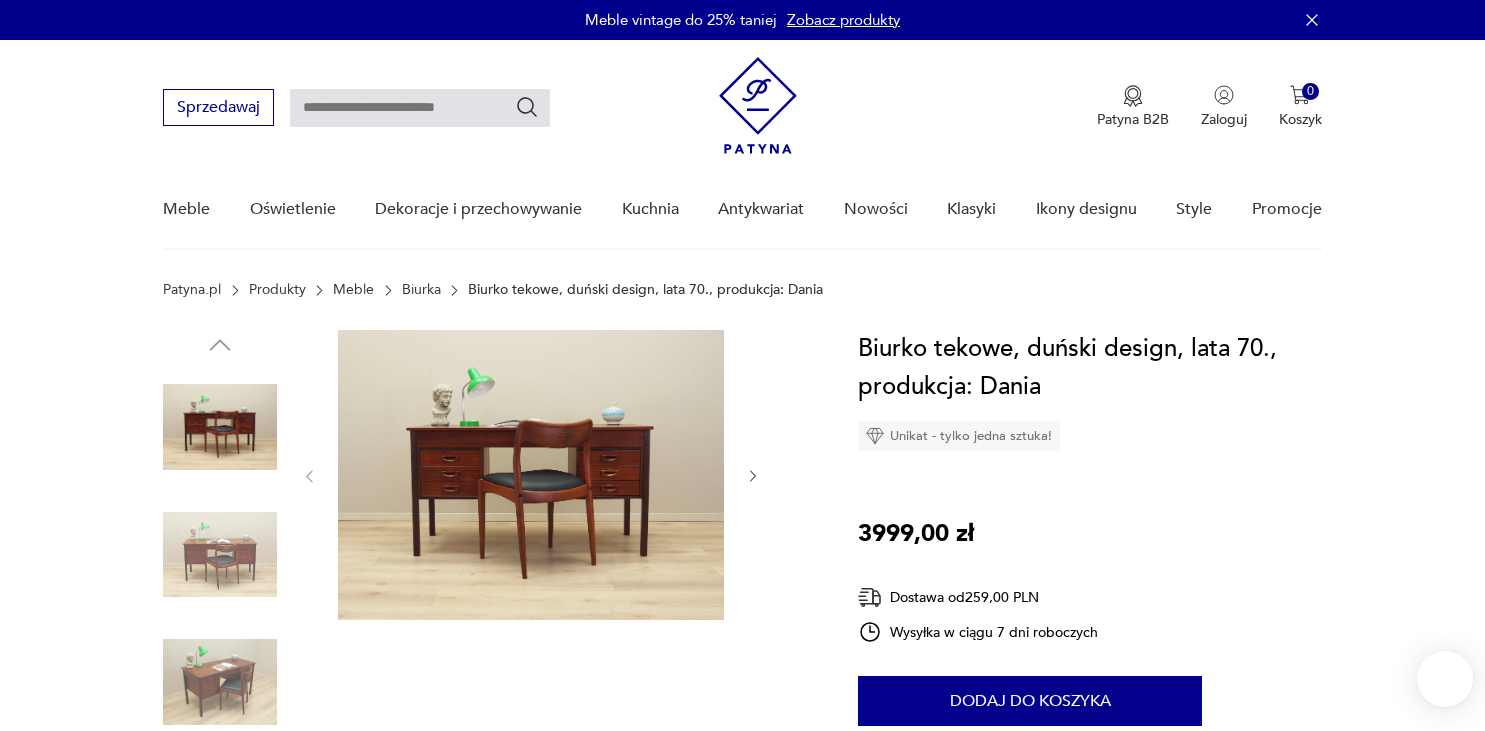 scroll, scrollTop: 0, scrollLeft: 0, axis: both 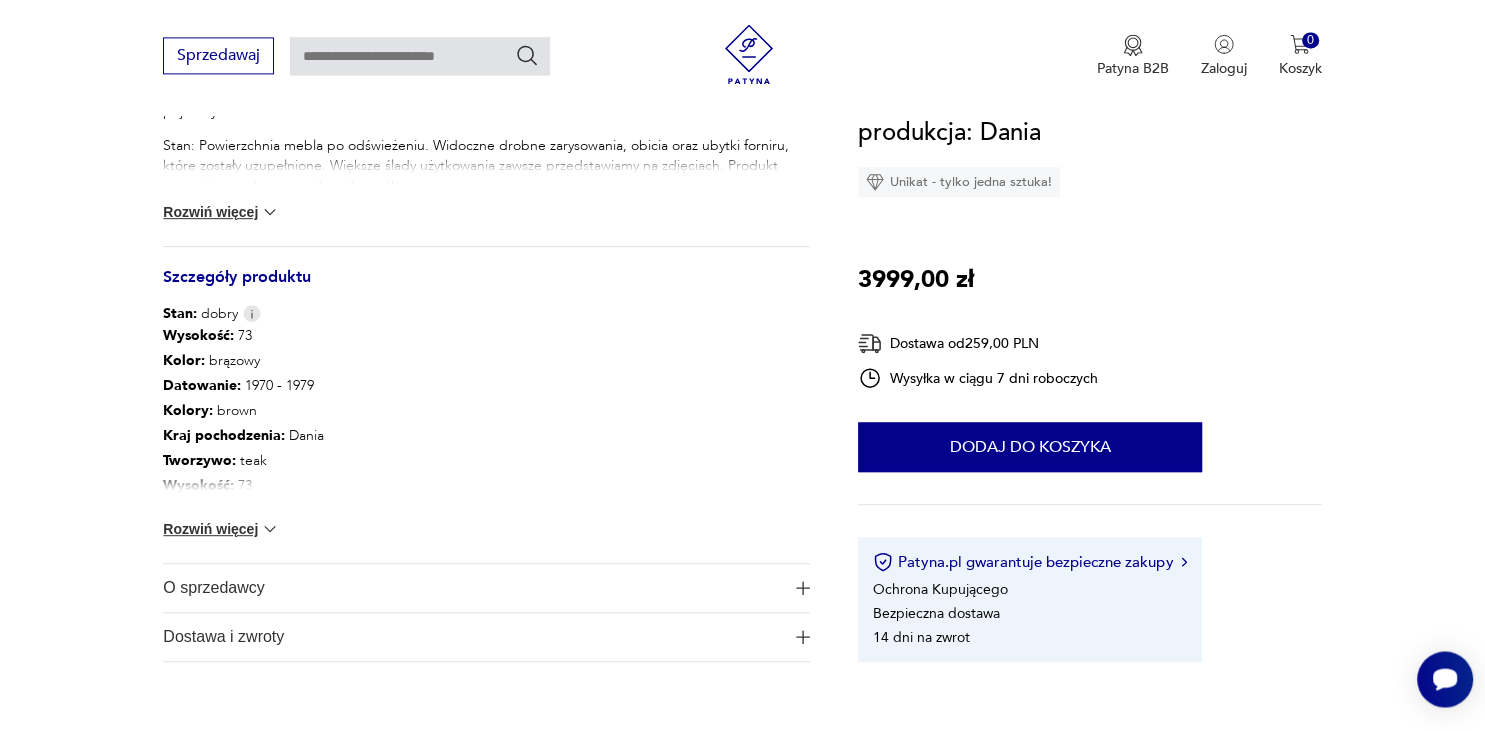 click at bounding box center [270, 529] 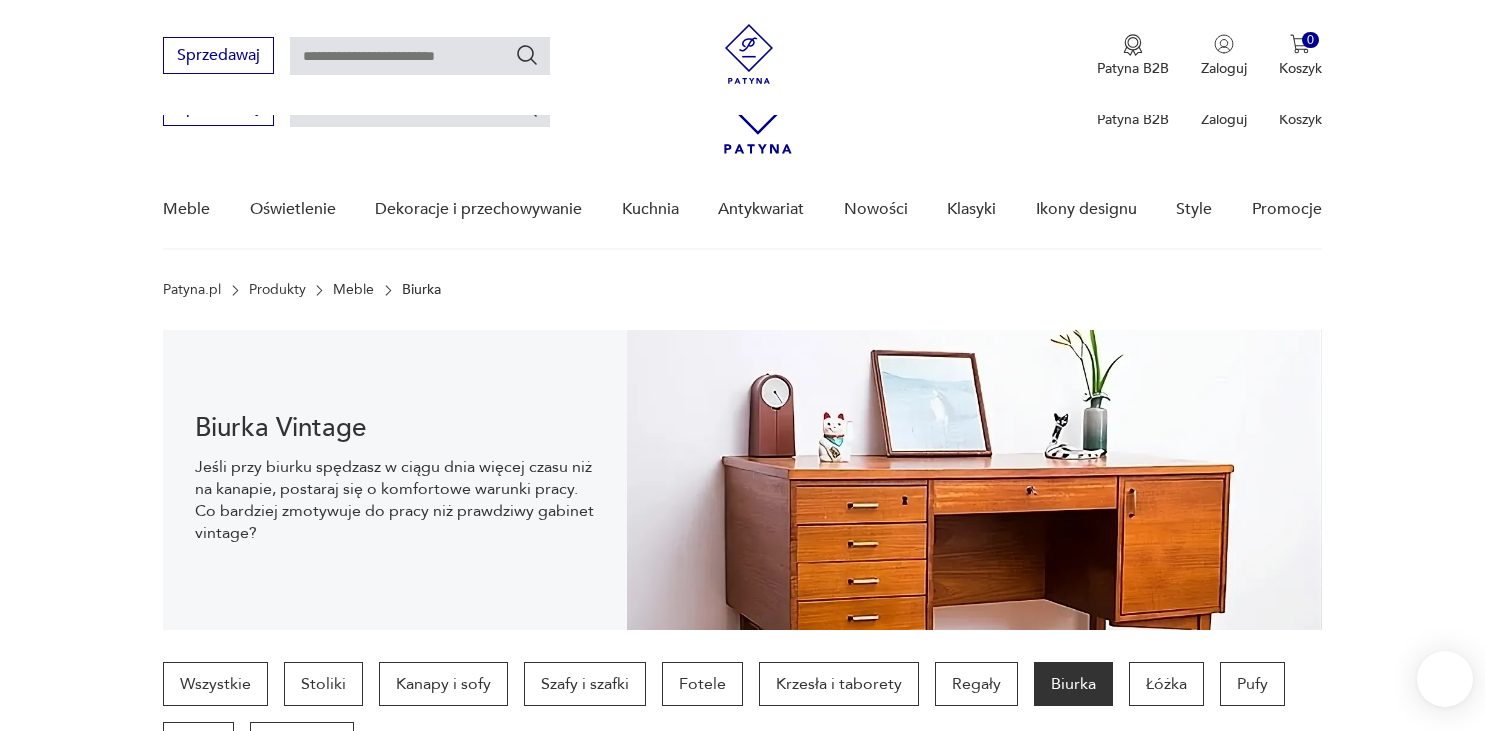 scroll, scrollTop: 529, scrollLeft: 0, axis: vertical 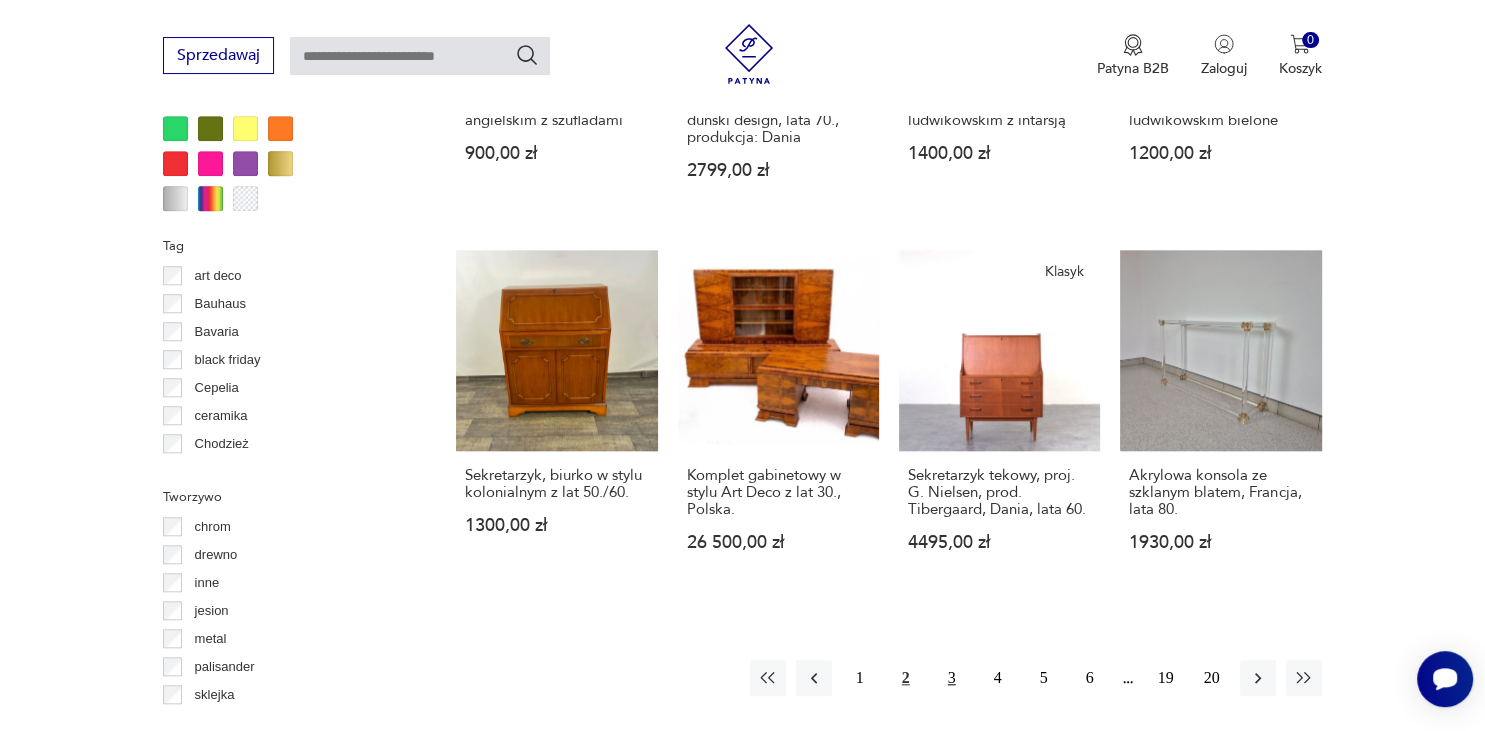 click on "3" at bounding box center (952, 678) 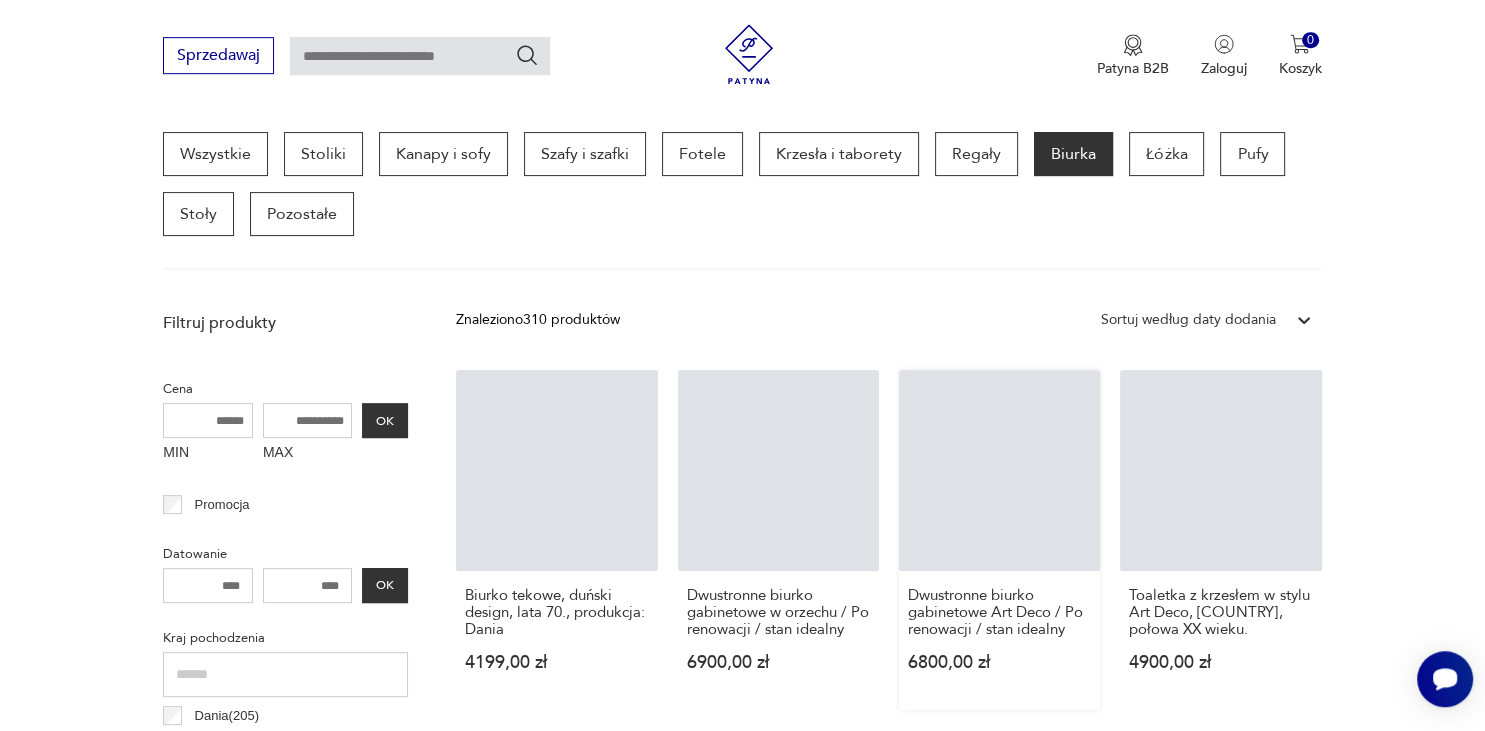 scroll, scrollTop: 529, scrollLeft: 0, axis: vertical 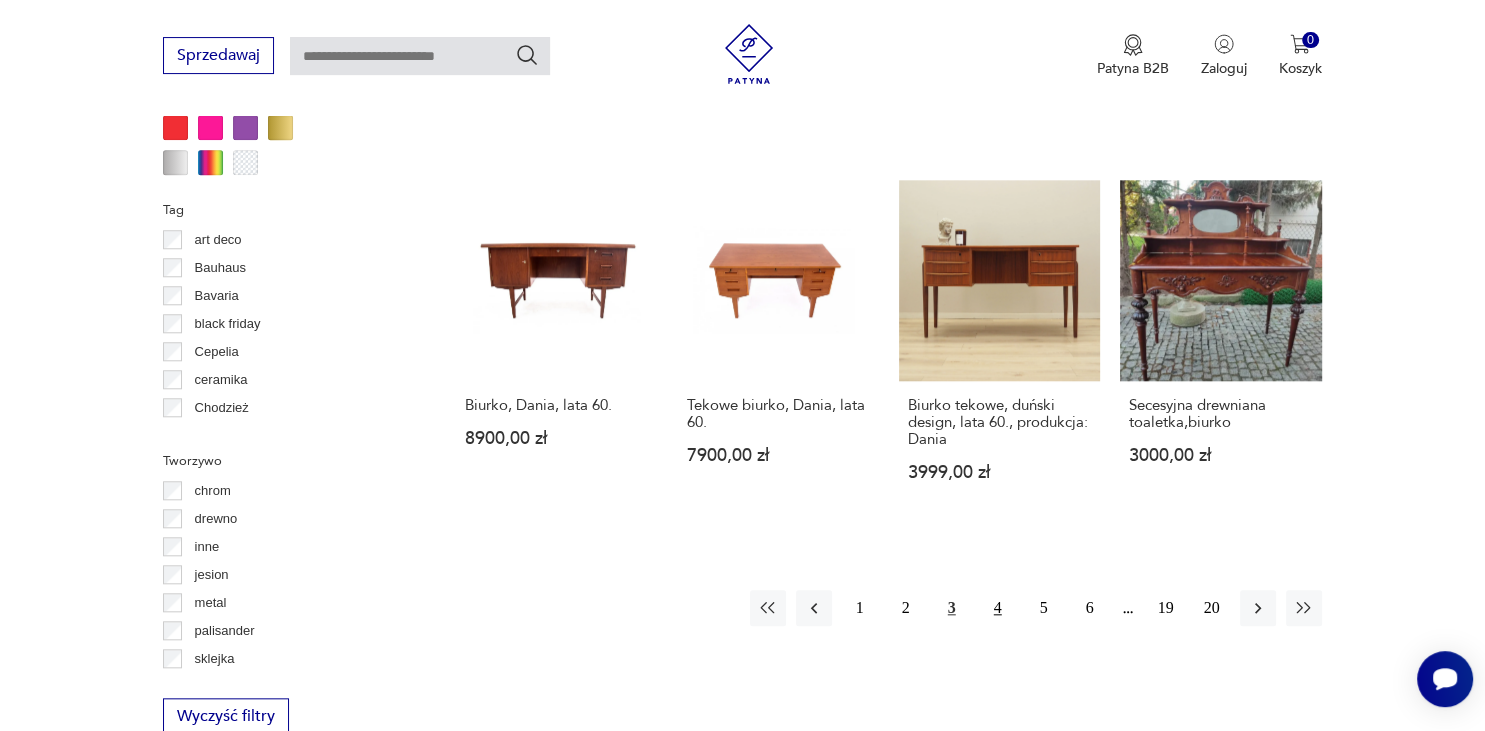 click on "4" at bounding box center [998, 608] 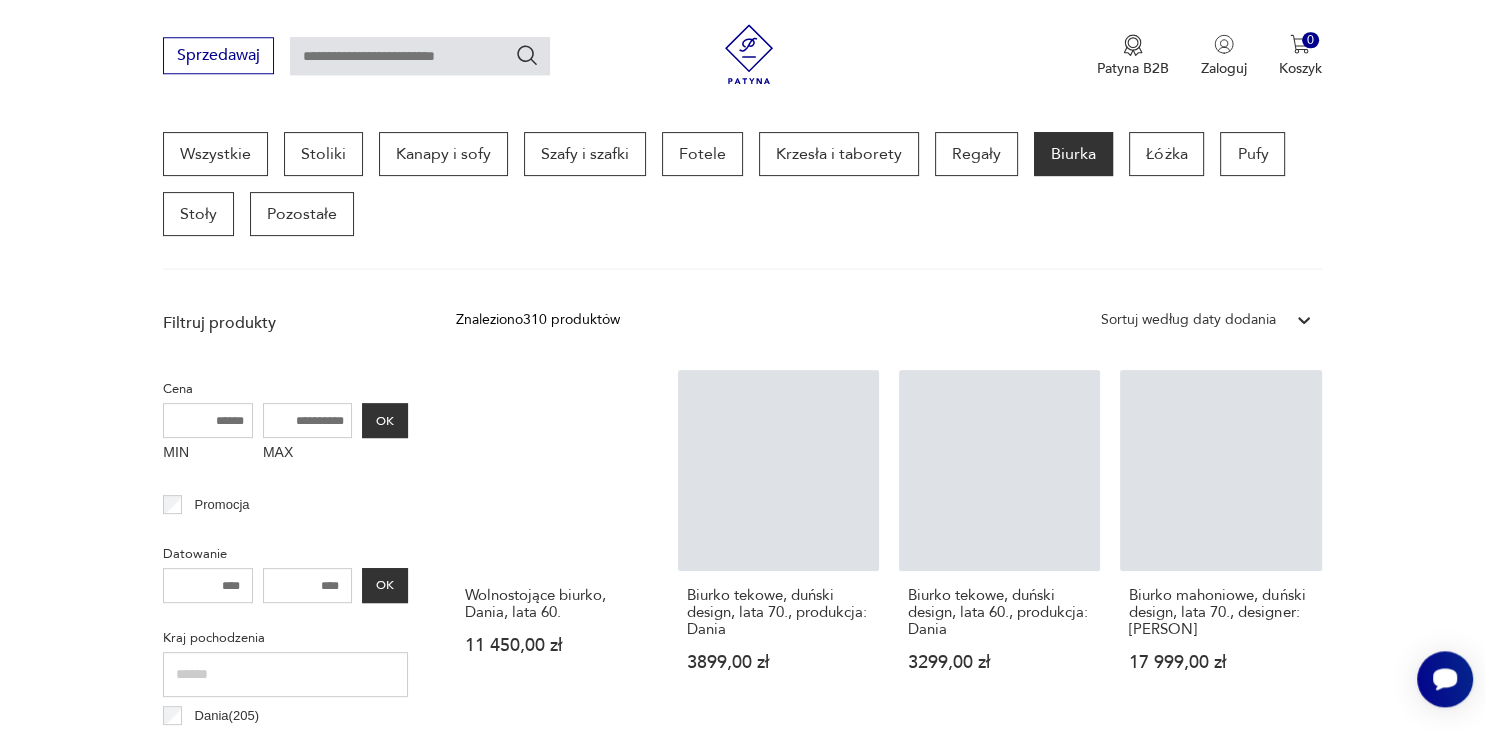 scroll, scrollTop: 529, scrollLeft: 0, axis: vertical 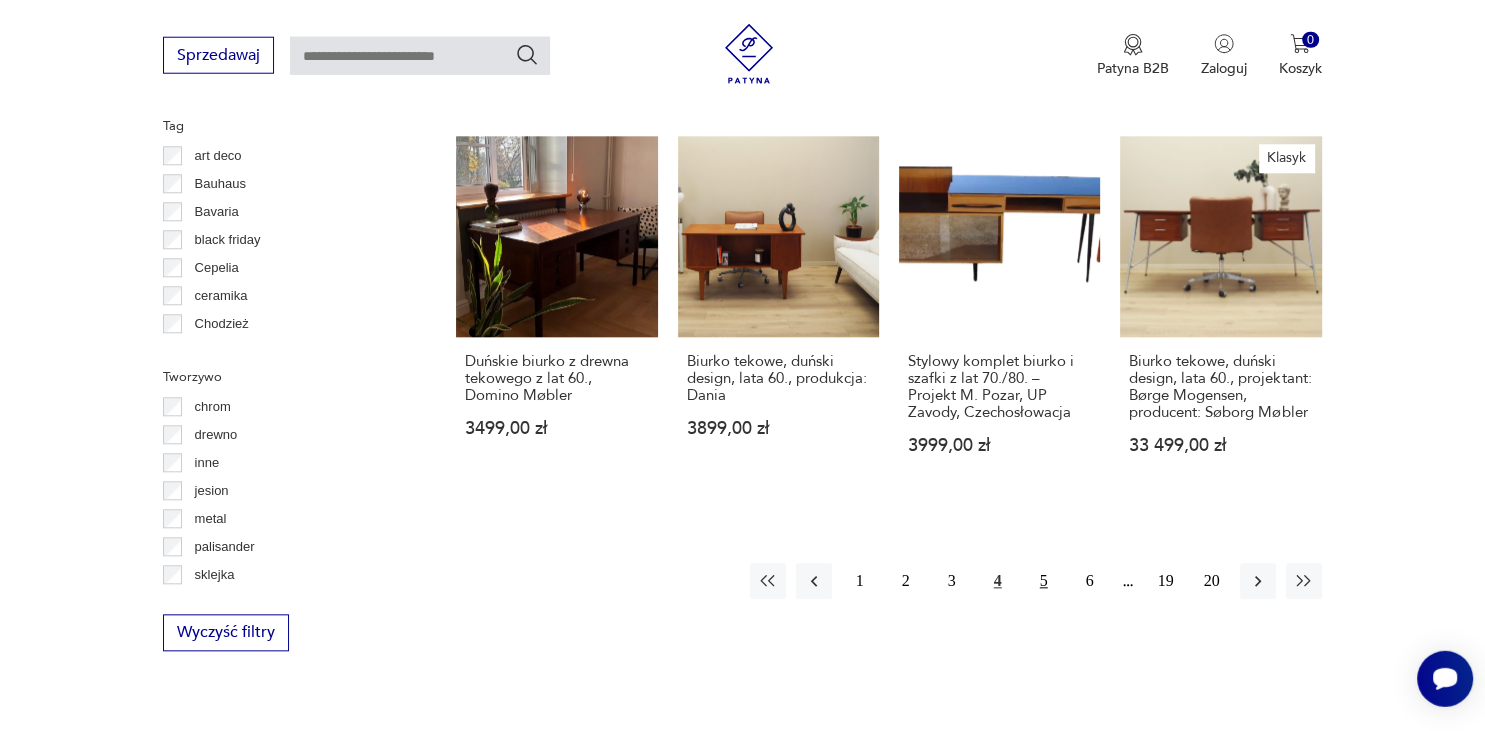 click on "5" at bounding box center [1044, 582] 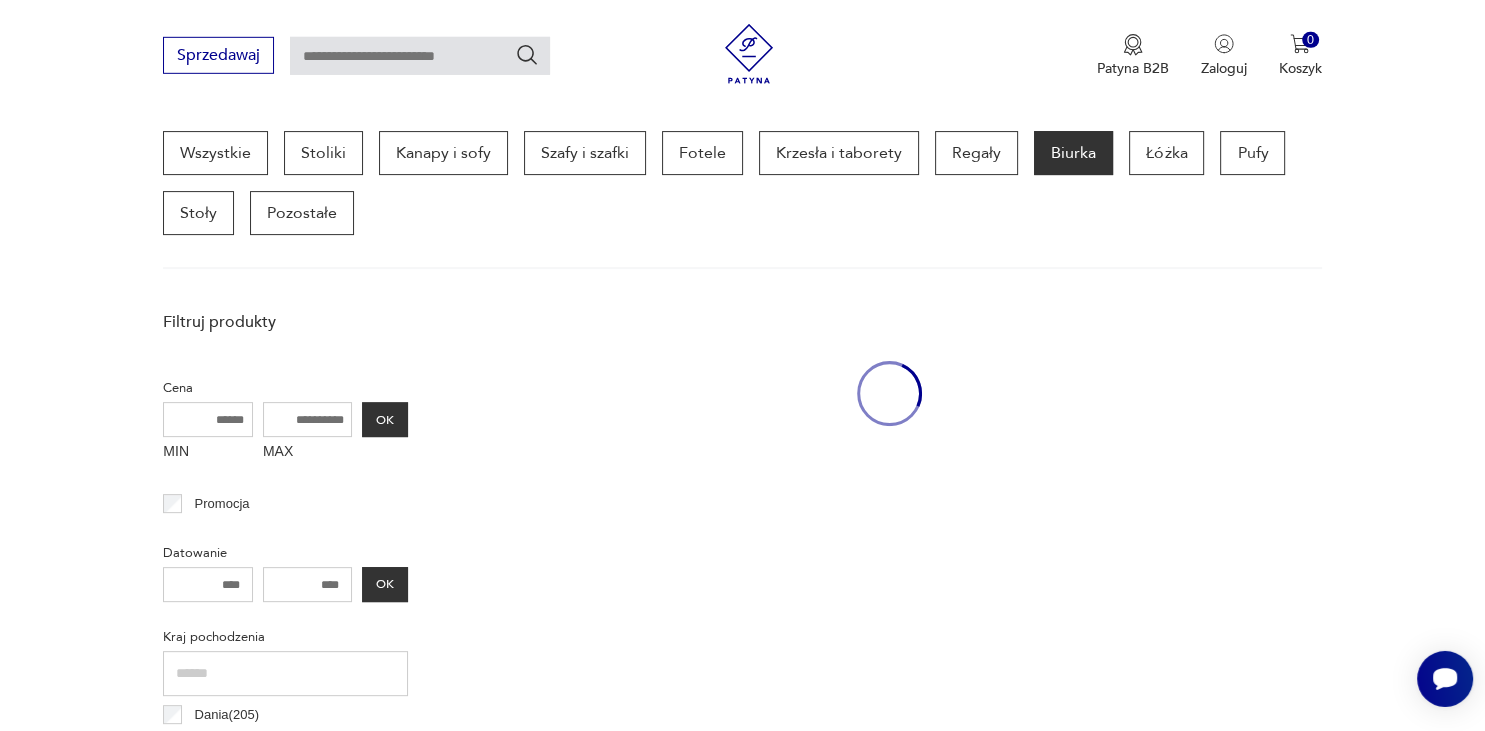 scroll, scrollTop: 529, scrollLeft: 0, axis: vertical 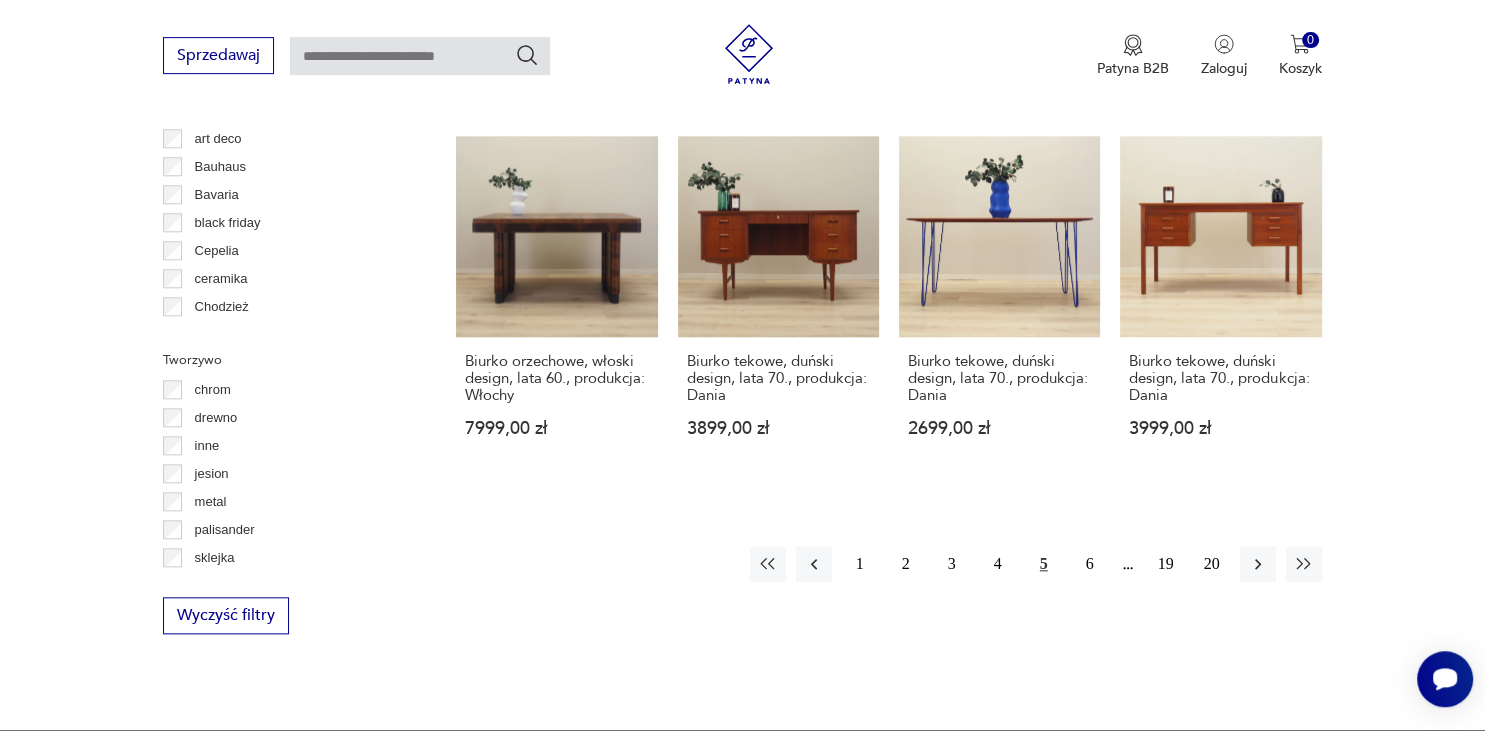 click on "Znaleziono  310   produktów Filtruj Sortuj według daty dodania Sortuj według daty dodania Sekretarzyk orzechowy, duński design, lata 70., produkcja: Dania 4499,00 zł Biurko wolnostojące, Dania, lata 60. 6990,00 zł Zabytkowe biurko z litego drewna z mahoniu ze skórą naturalną, XIX wiek 9000,00 zł Sale Dwustronne biurko z czarnego dębu, kancelaria / gabinet, antyk, Francja 17 900,00 zł 18 800,00 zł Biurko designerski z litego drewna tekowego Navarra 8000,00 zł Niciak Art Deco, lata 40. 2500,00 zł Duńskie biurko z drewna tekowego, proj. przypisywany Kai Kristiansenowi, lata 60. 13 800,00 zł Wolnostojące biurko palisandrowe Diplomat FD 951, proj. Finn Juhl, France and Son, Dania, lata 60. 25 200,00 zł Biurko palisandrowe, duński design, lata 70., produkcja: Dania 2699,00 zł Toaletka, Skandynawia, lata 40./50. 2480,00 zł Danish Design, duże dwustronne biurkowe tekowe z lat 70. 6599,00 zł Biurko jesionowe, duński design, lata 70., produkcja: Domino Møbler 3599,00 zł 1 2" at bounding box center (888, -228) 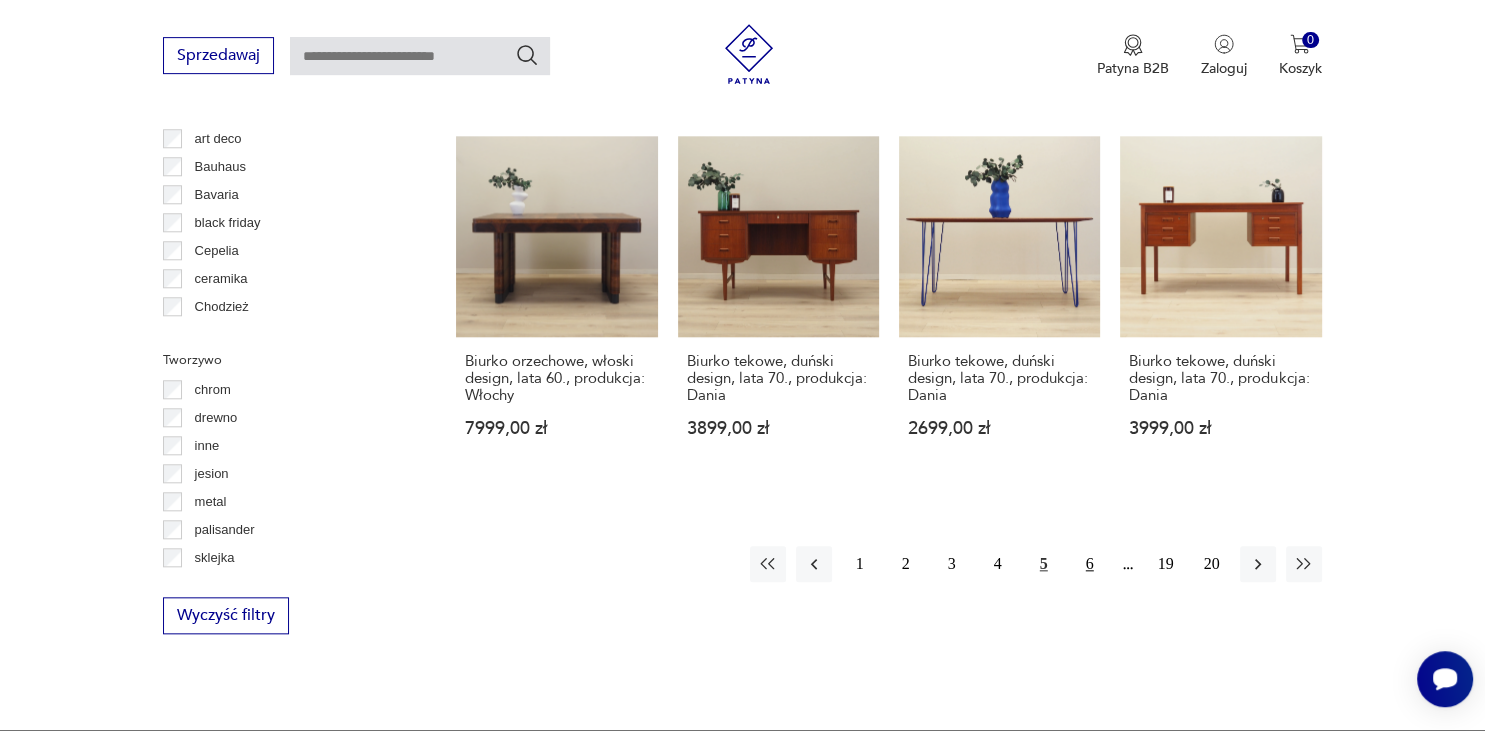 click on "6" at bounding box center (1090, 564) 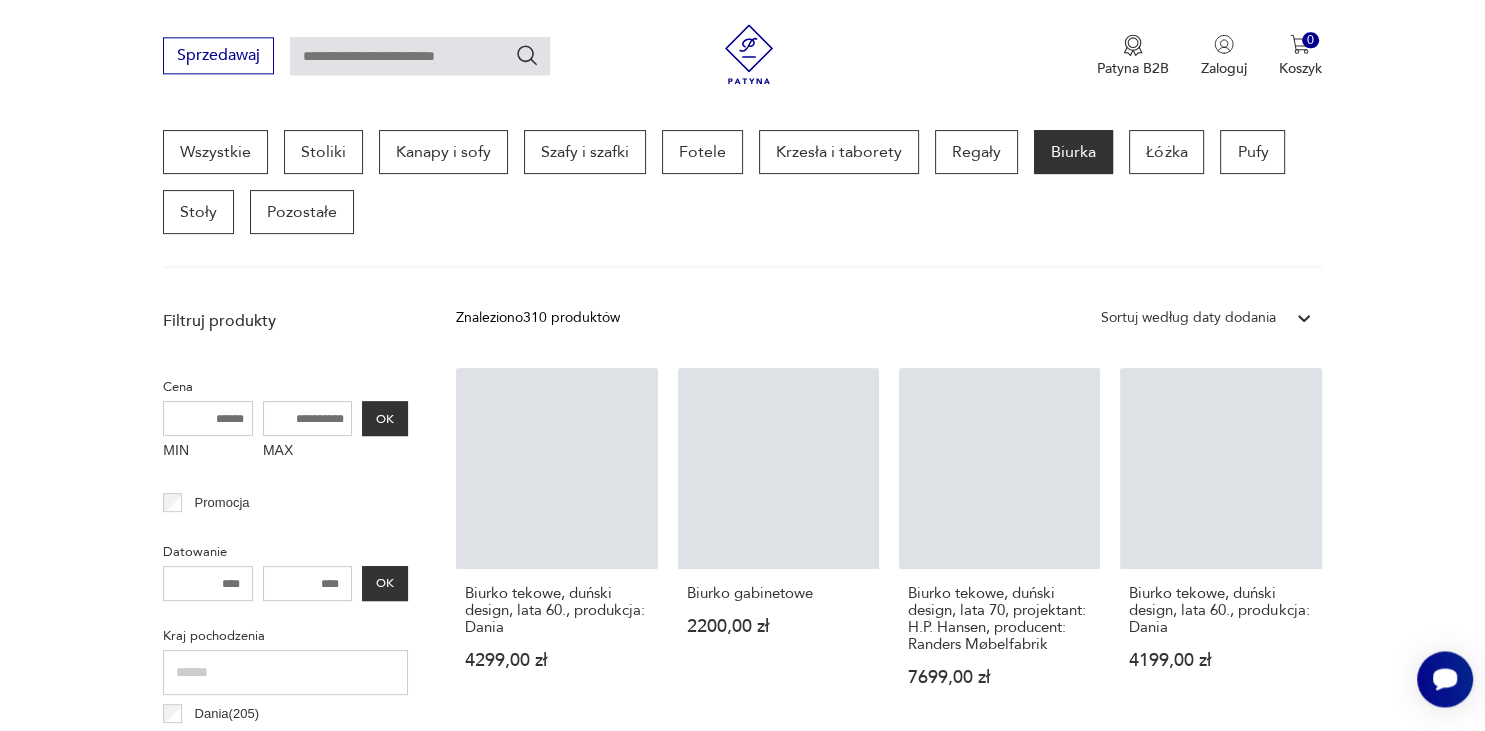 scroll, scrollTop: 529, scrollLeft: 0, axis: vertical 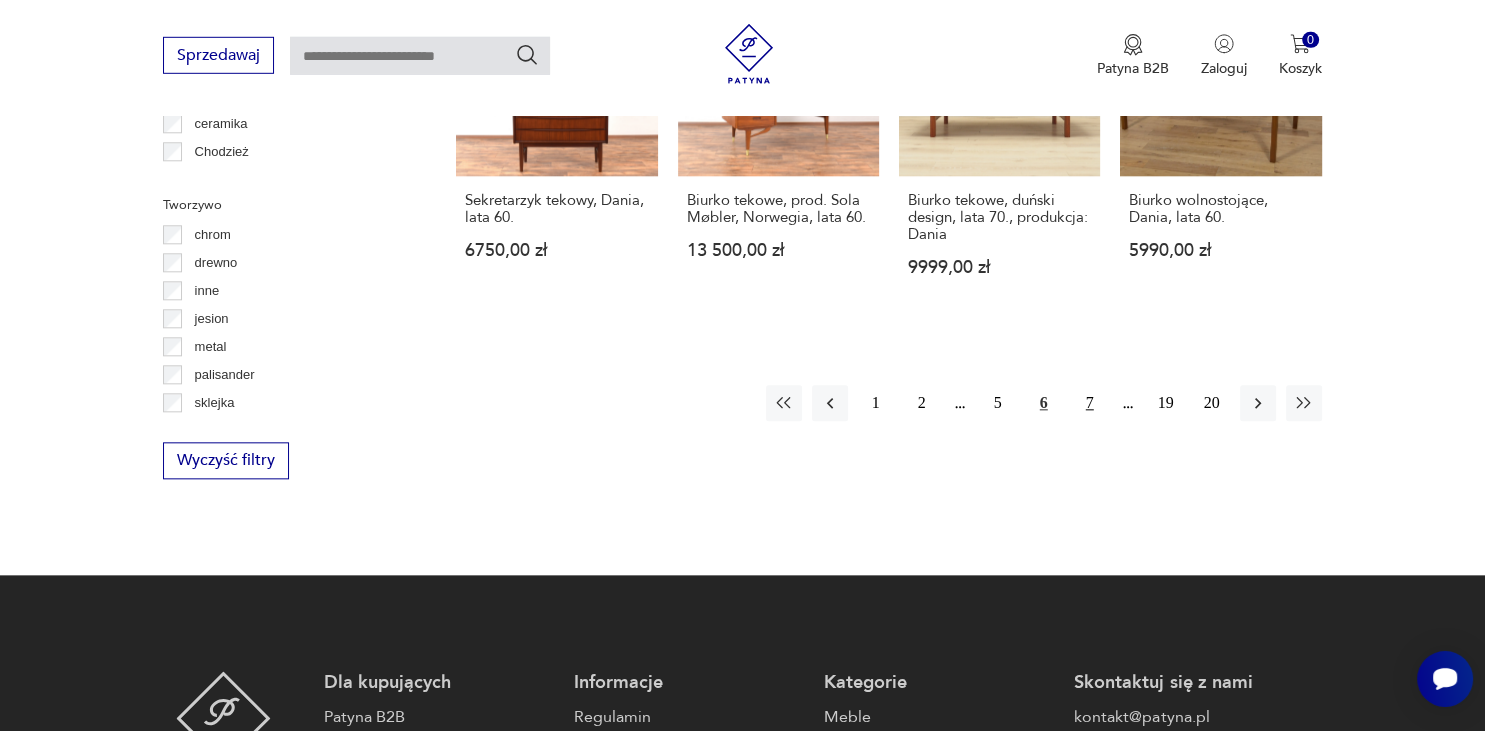 click on "7" at bounding box center [1090, 403] 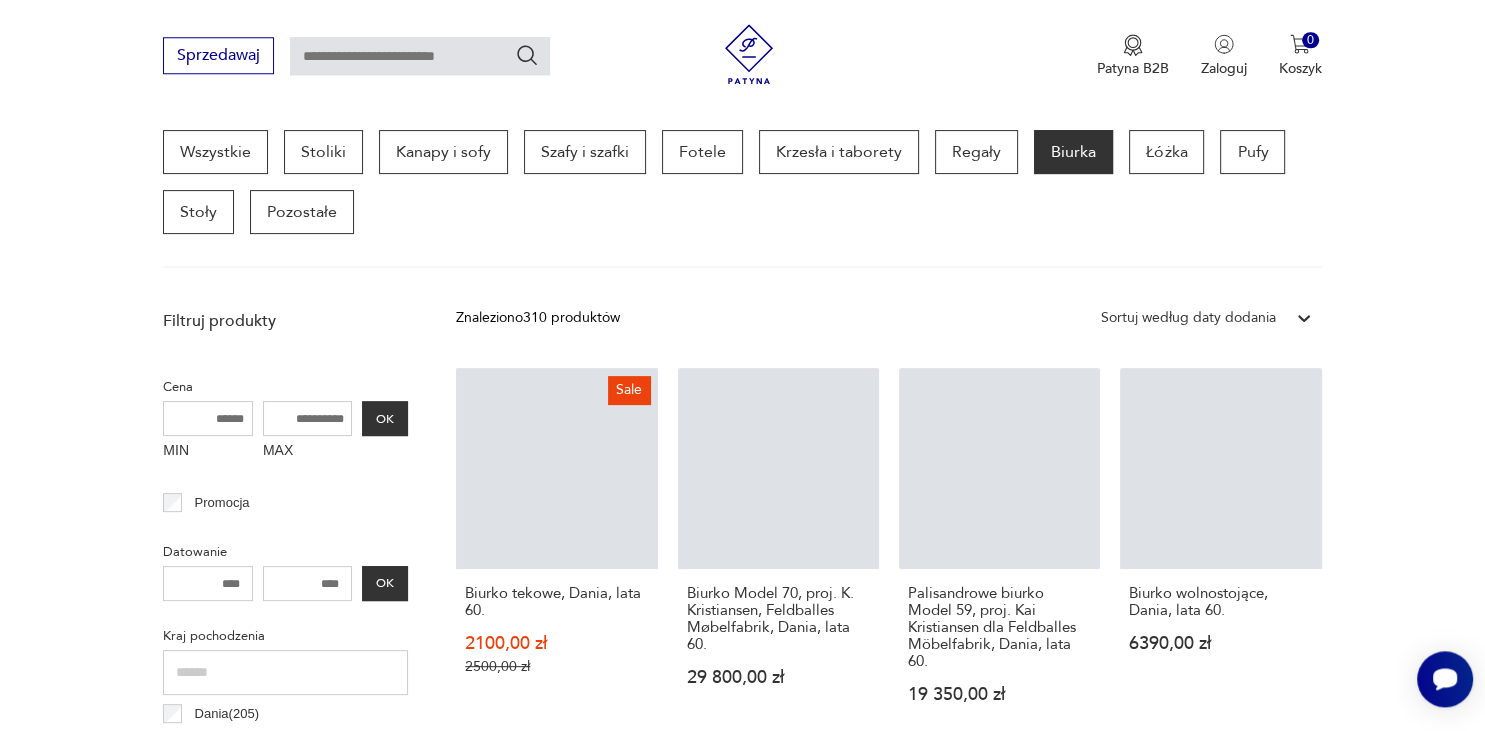 scroll, scrollTop: 529, scrollLeft: 0, axis: vertical 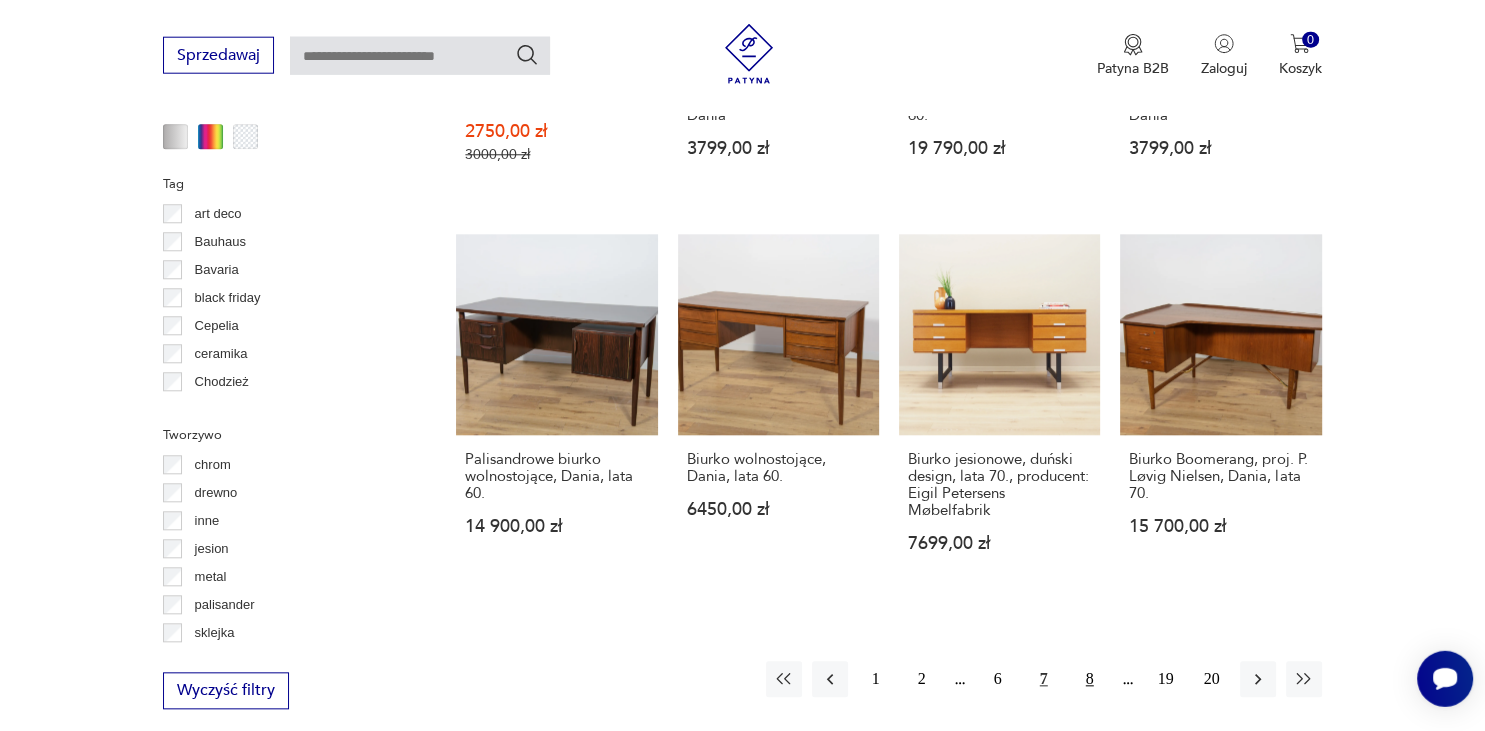 click on "8" at bounding box center [1090, 680] 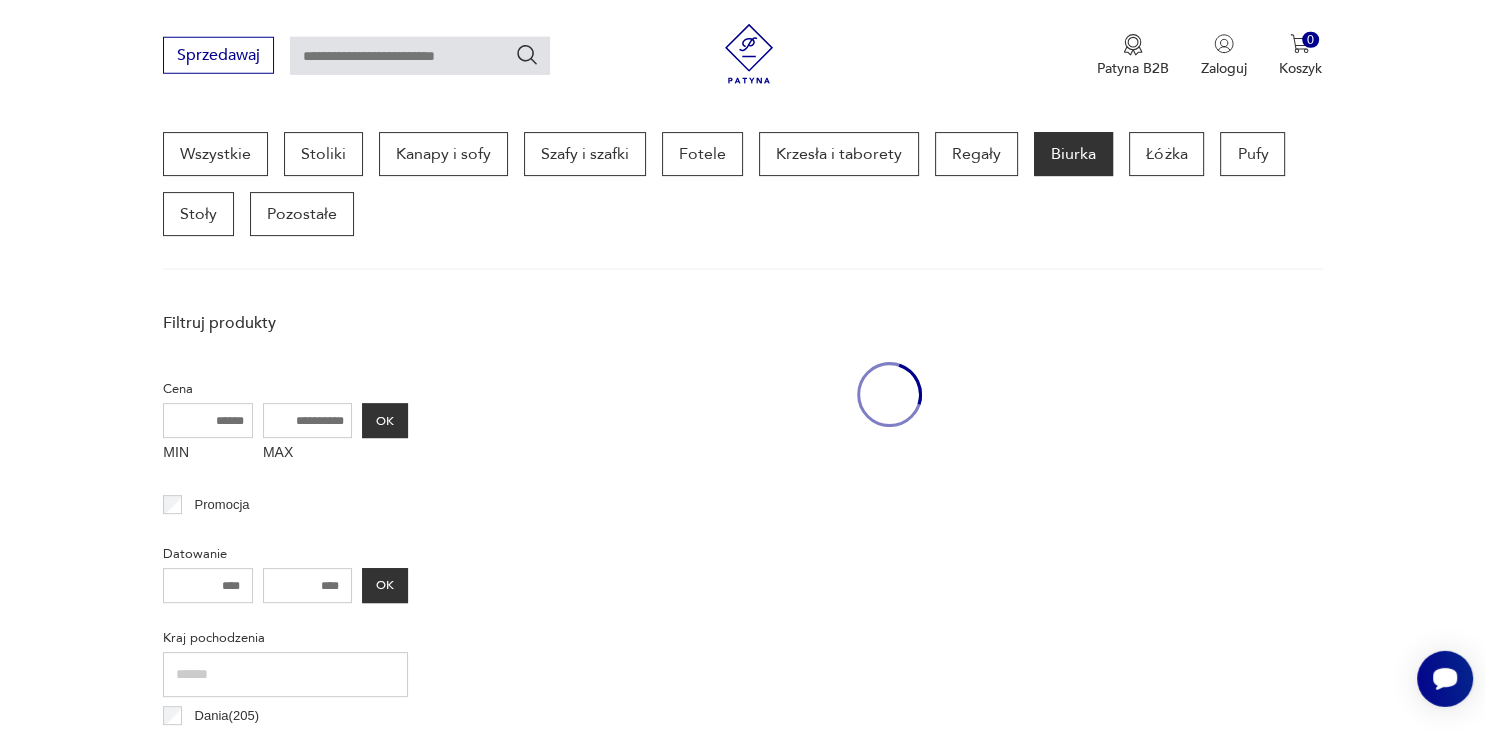 scroll, scrollTop: 529, scrollLeft: 0, axis: vertical 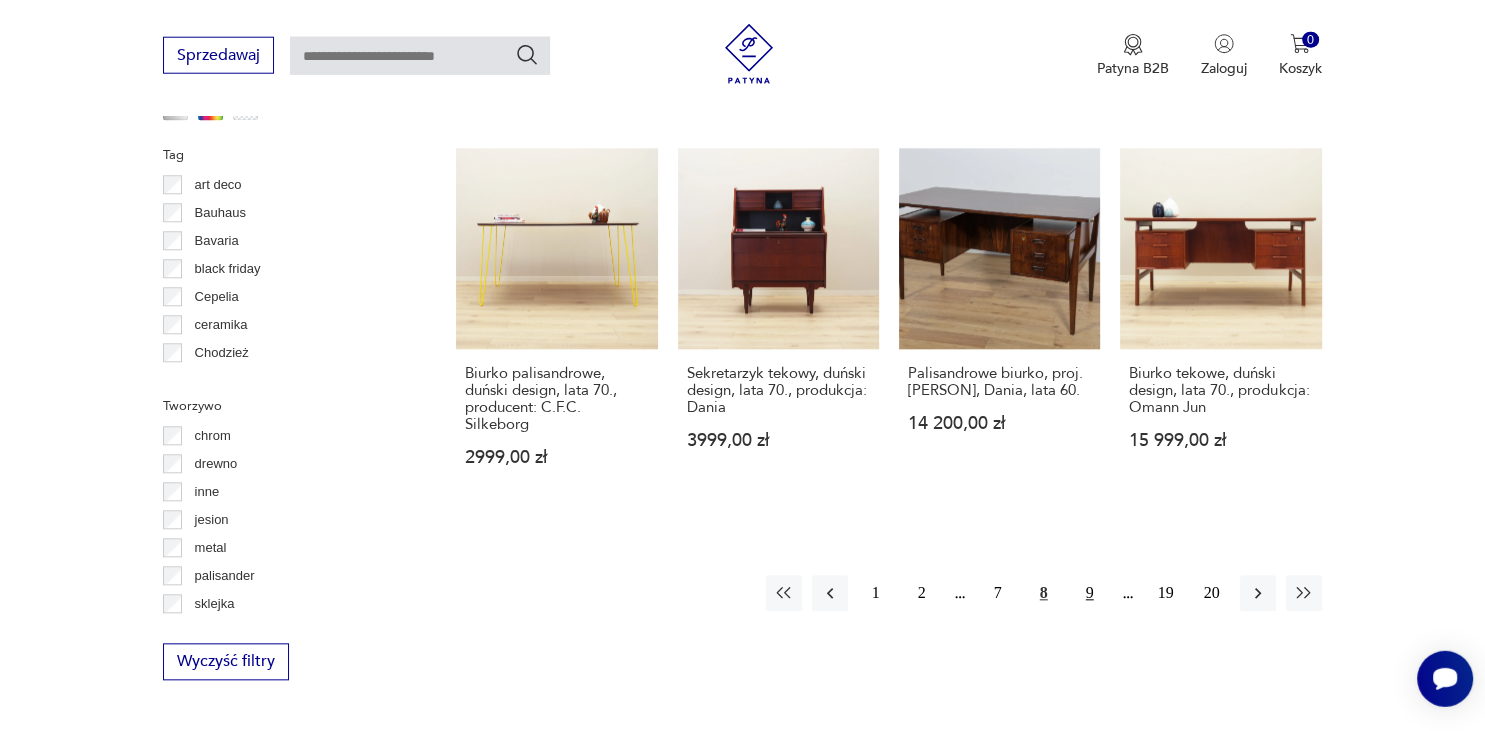 click on "9" at bounding box center [1090, 594] 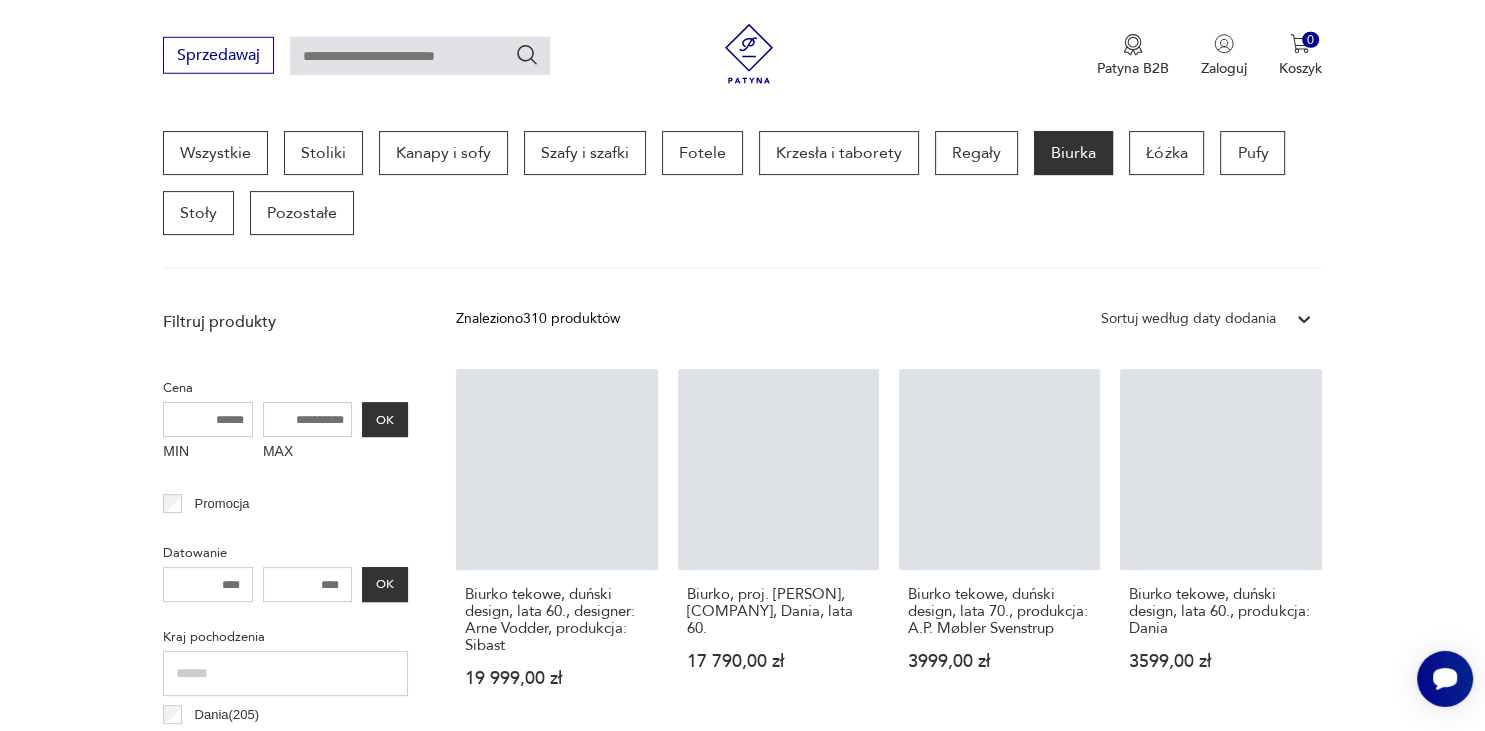 scroll, scrollTop: 529, scrollLeft: 0, axis: vertical 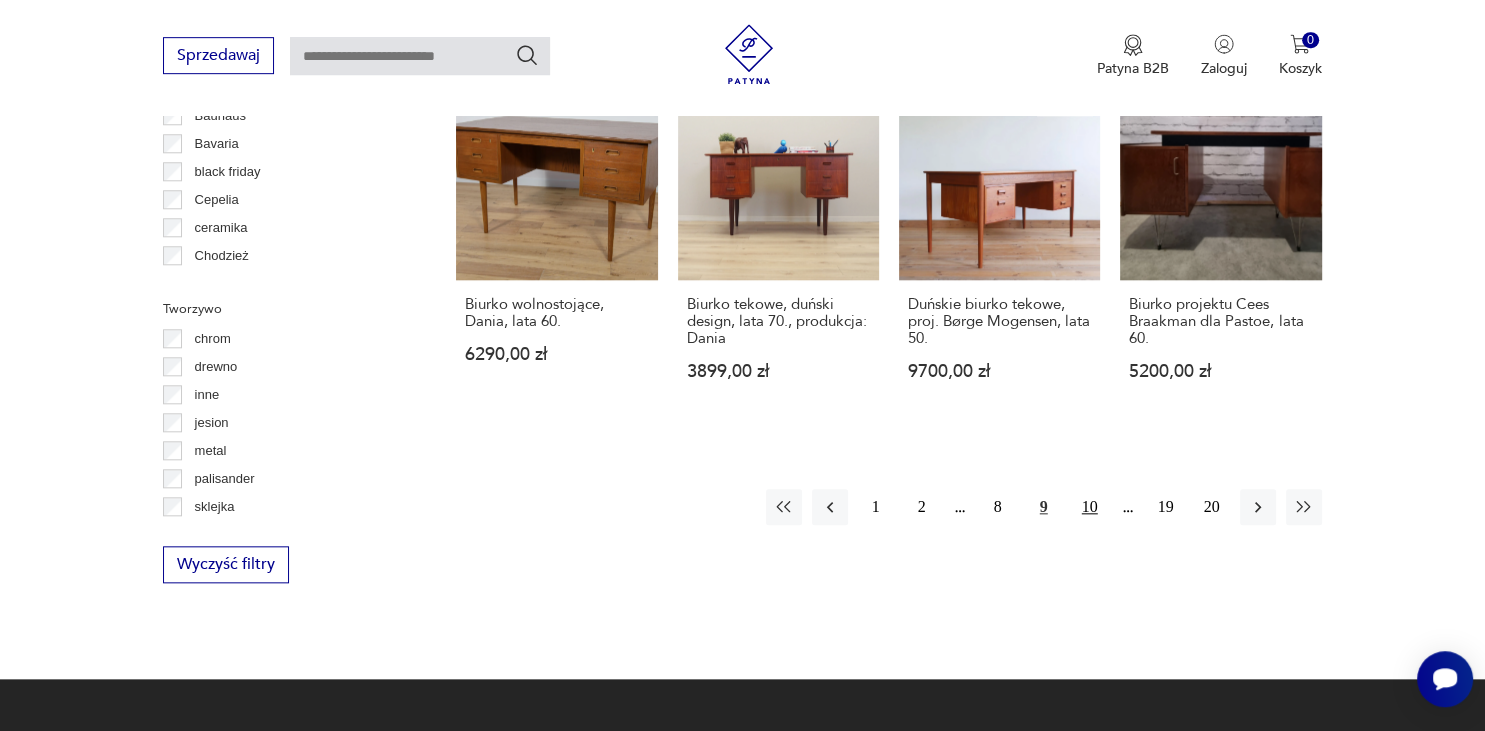 click on "10" at bounding box center (1090, 507) 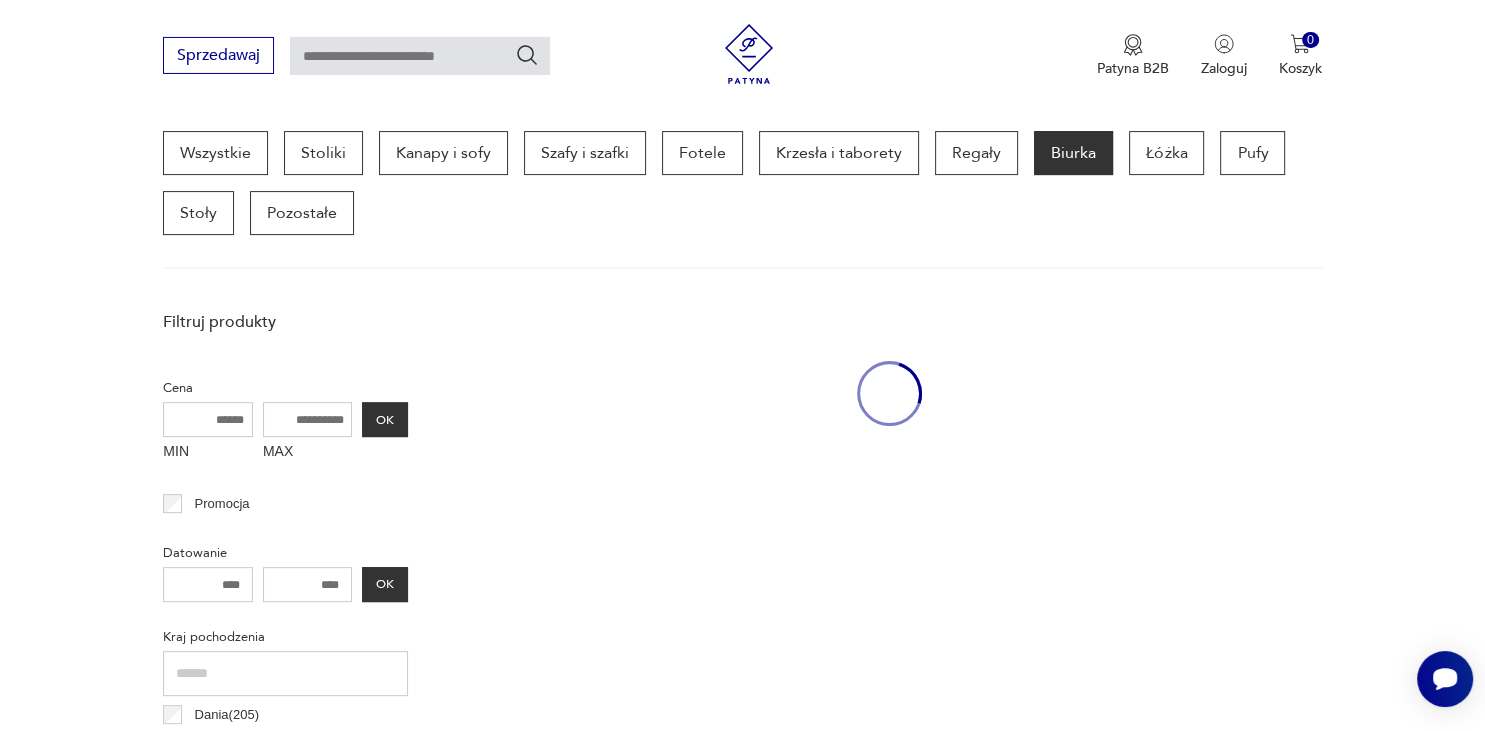 scroll, scrollTop: 529, scrollLeft: 0, axis: vertical 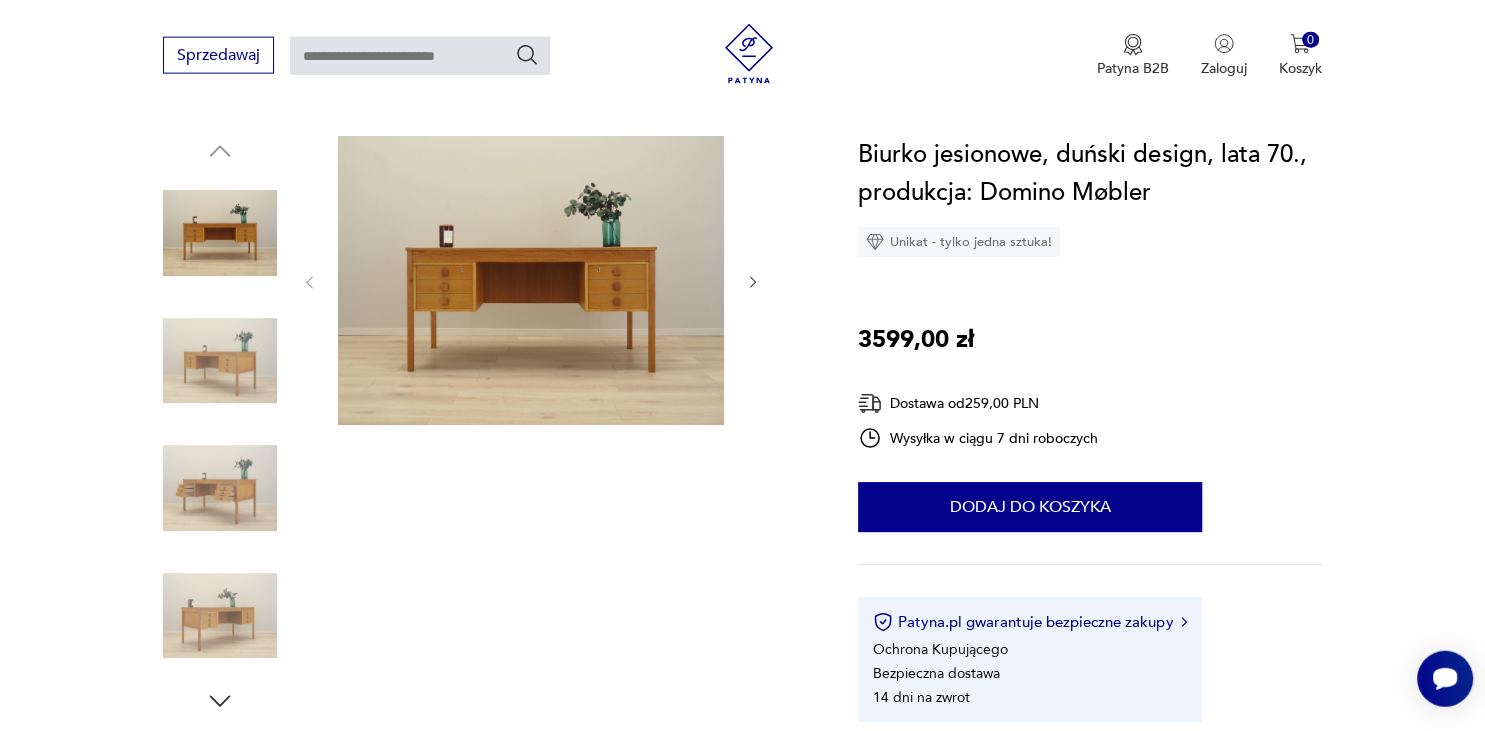 click at bounding box center (220, 361) 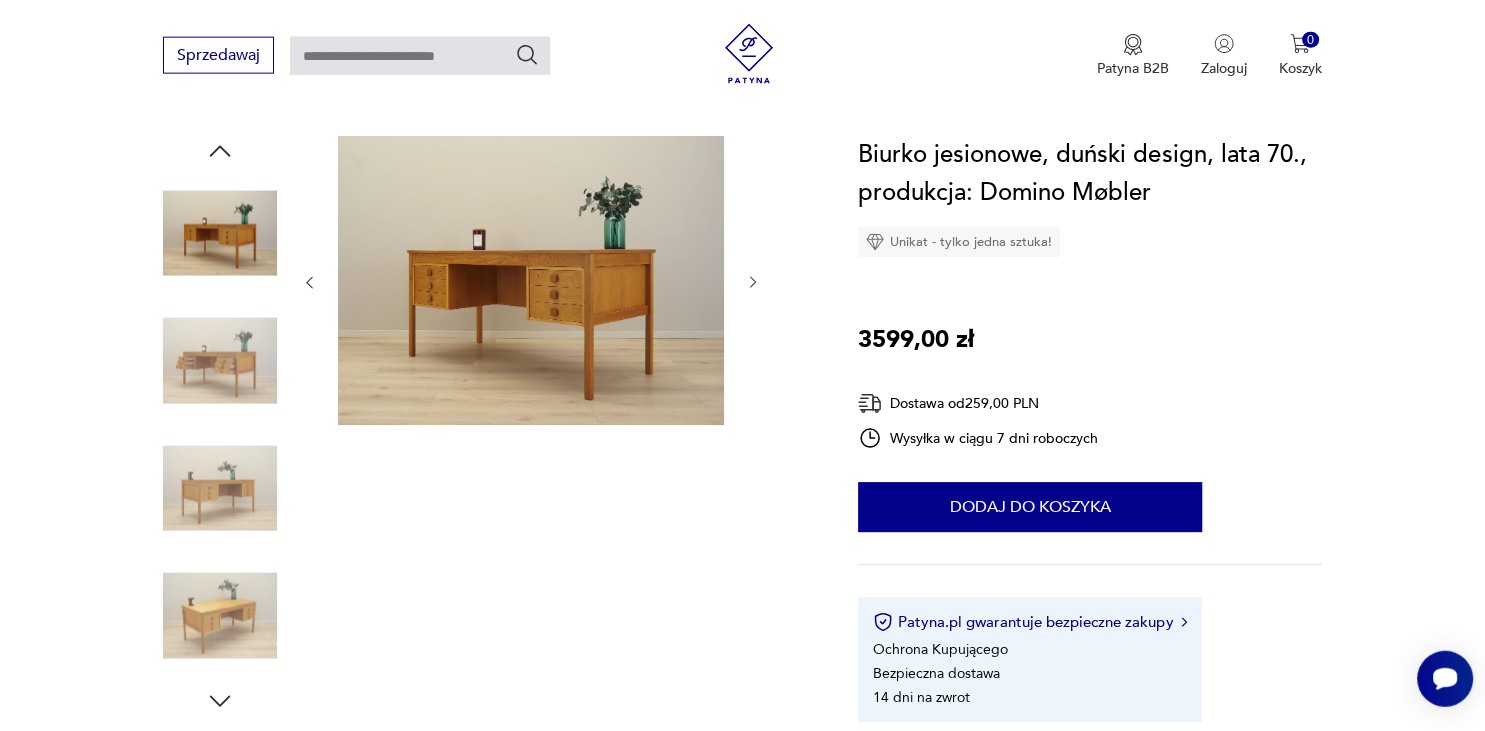 click at bounding box center (220, 361) 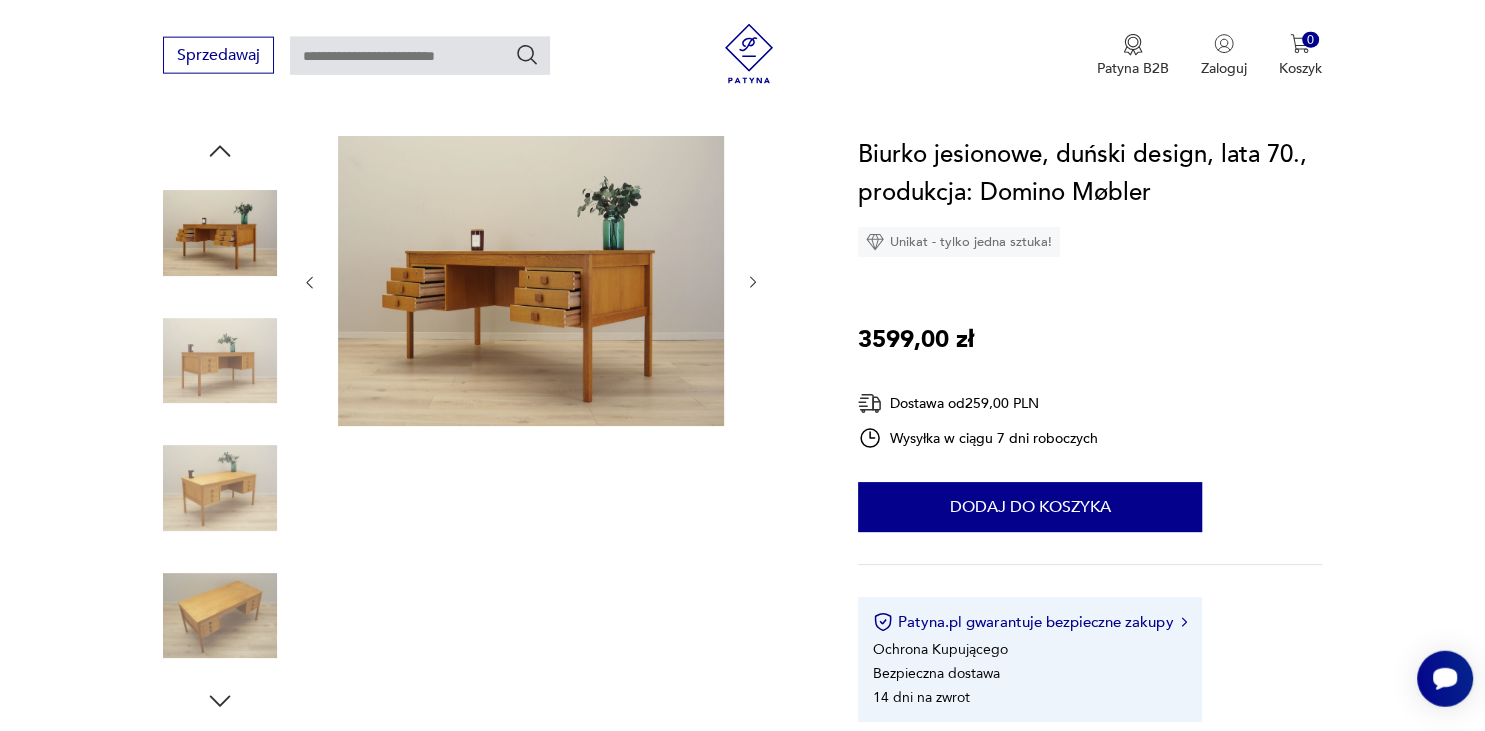 click at bounding box center (220, 488) 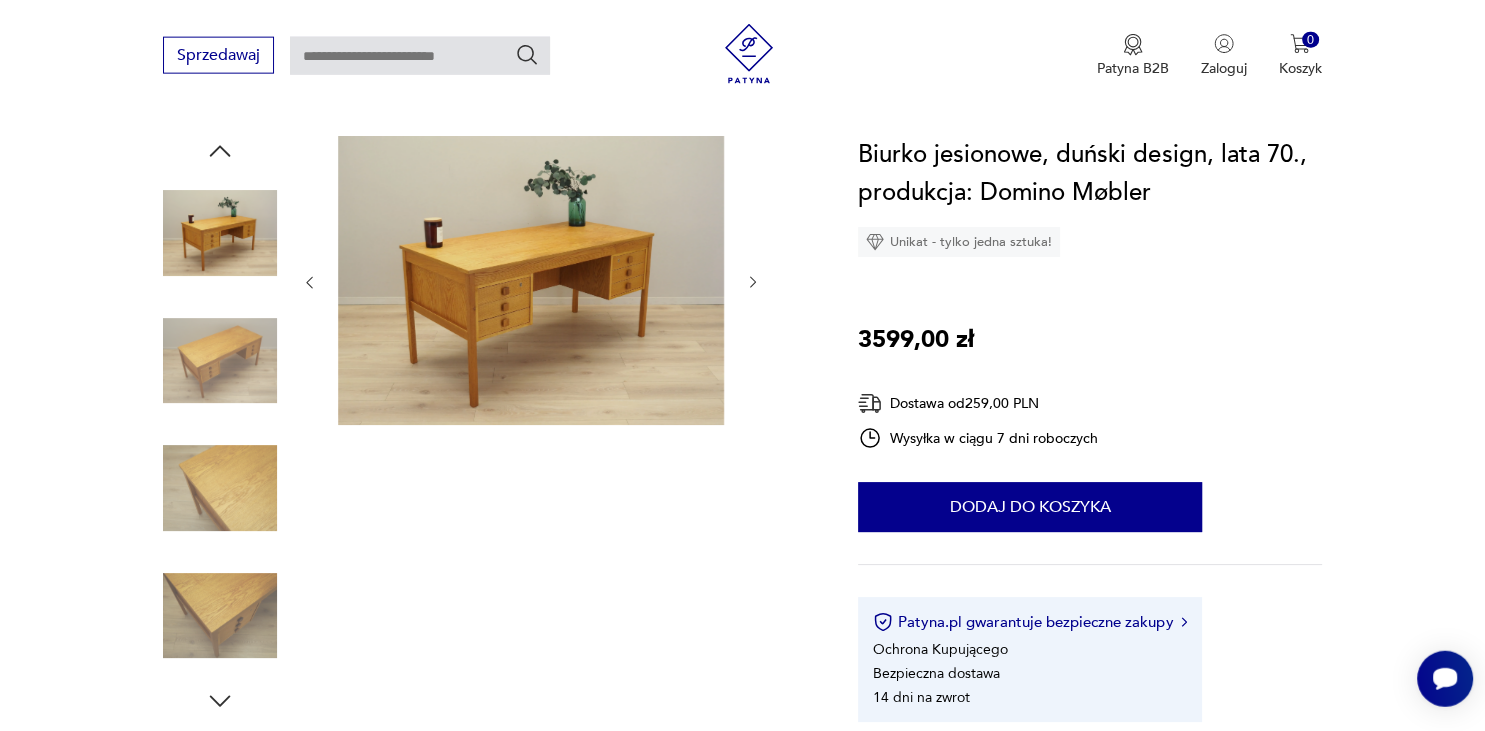 click at bounding box center (220, 488) 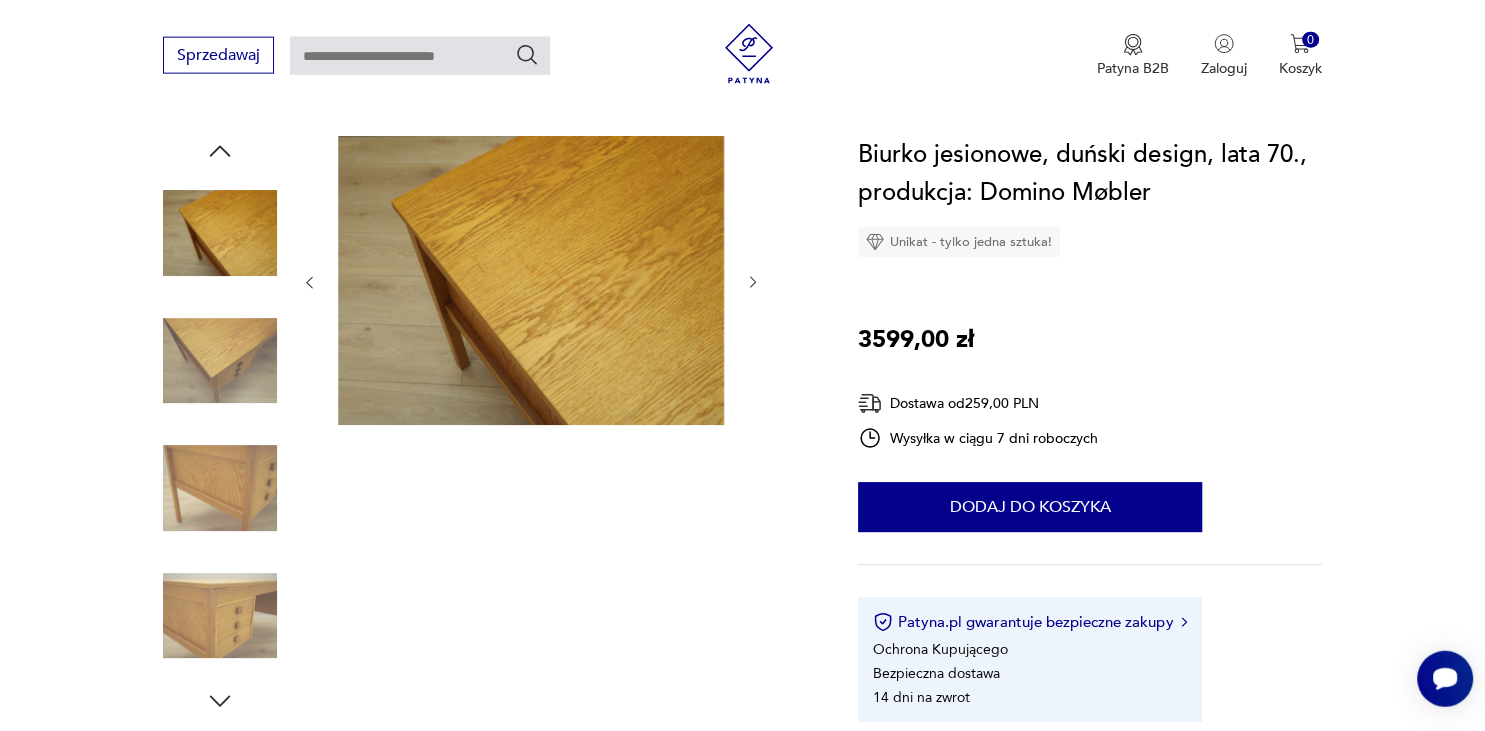 click at bounding box center [220, 488] 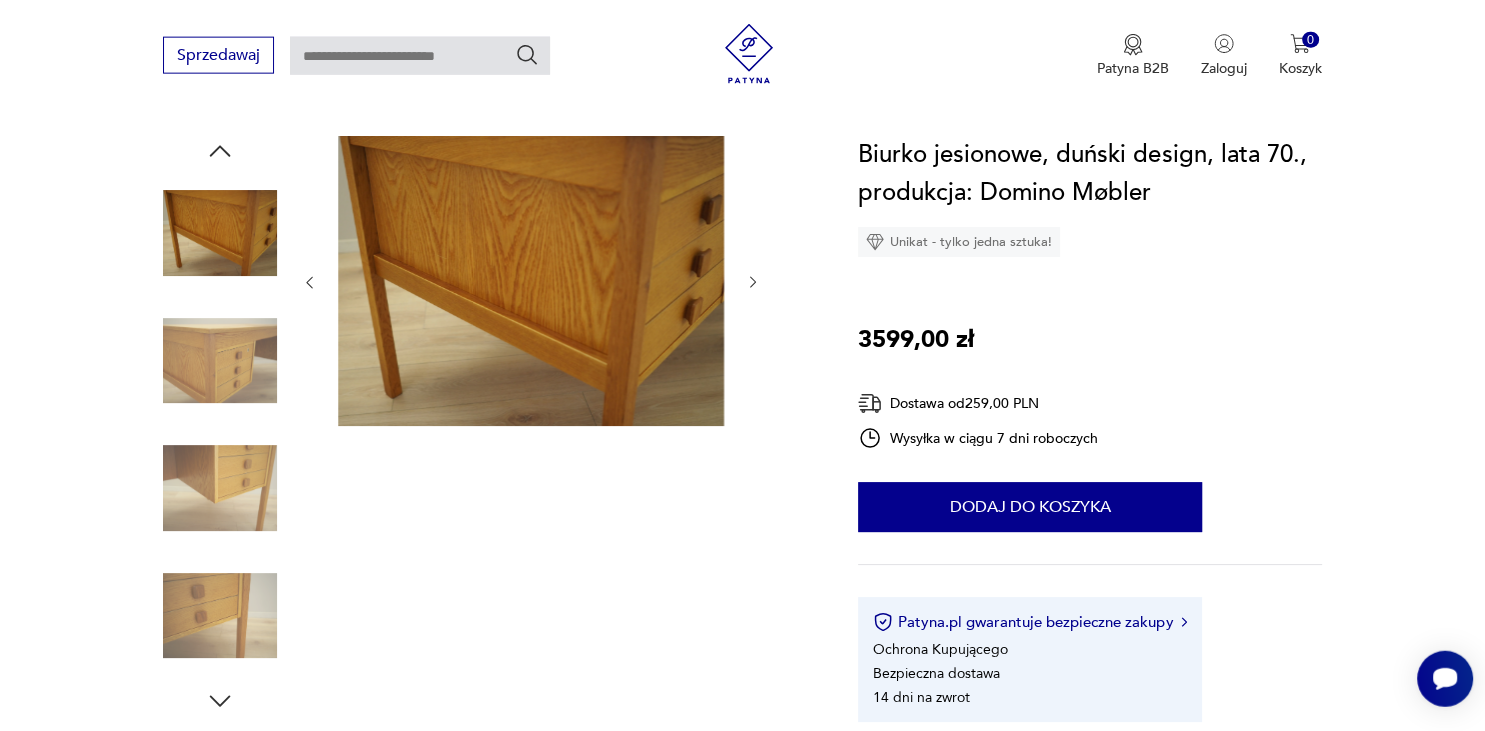 click at bounding box center [220, 488] 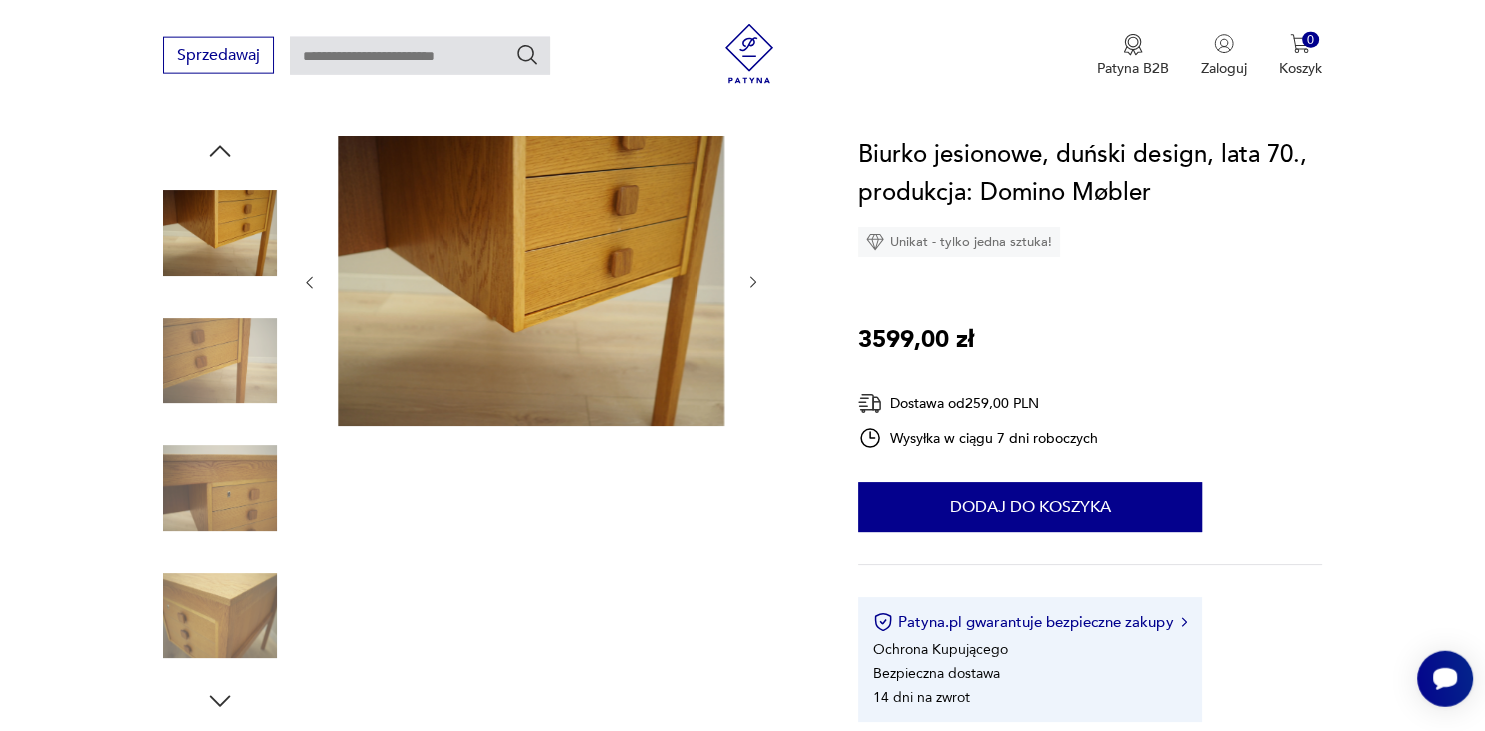 click at bounding box center (220, 488) 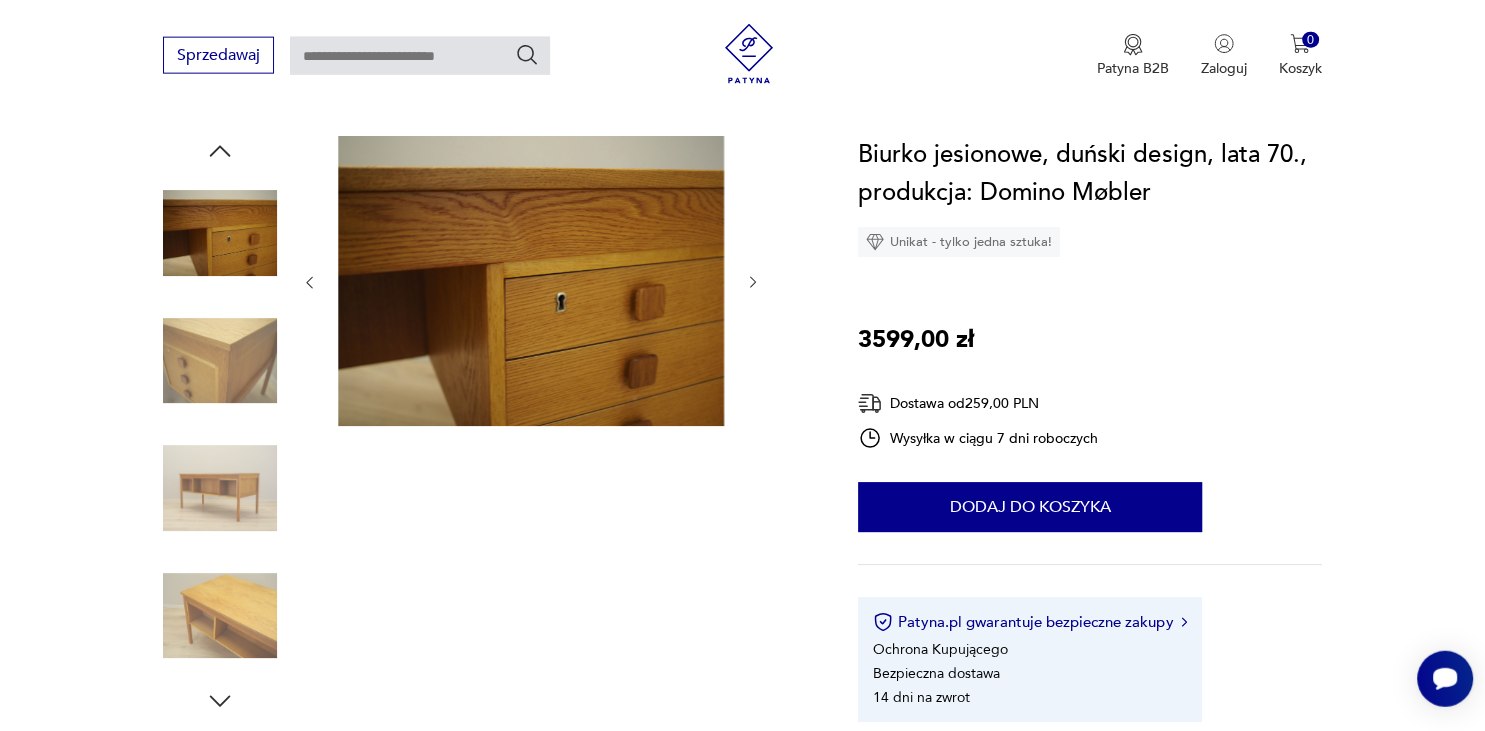 click at bounding box center (220, 488) 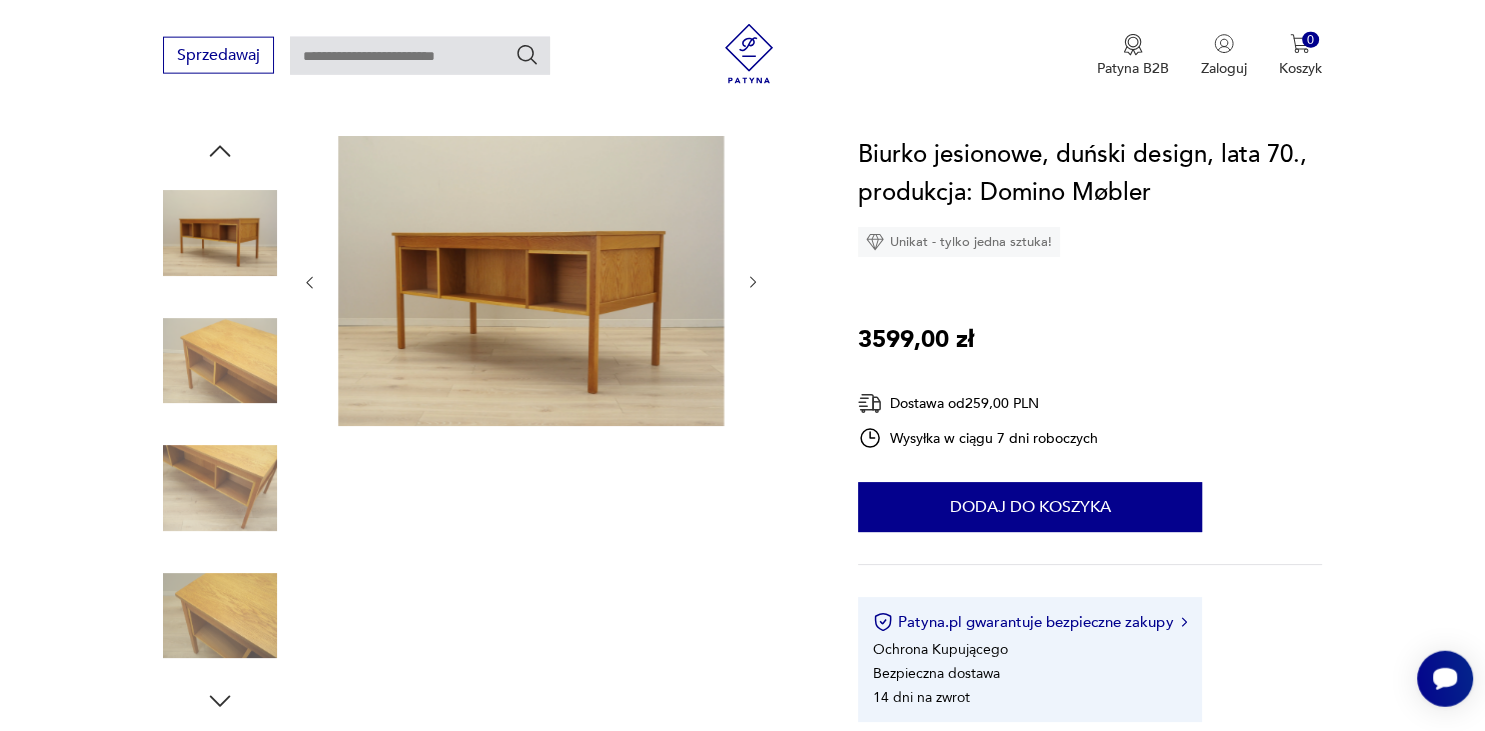 click at bounding box center (220, 488) 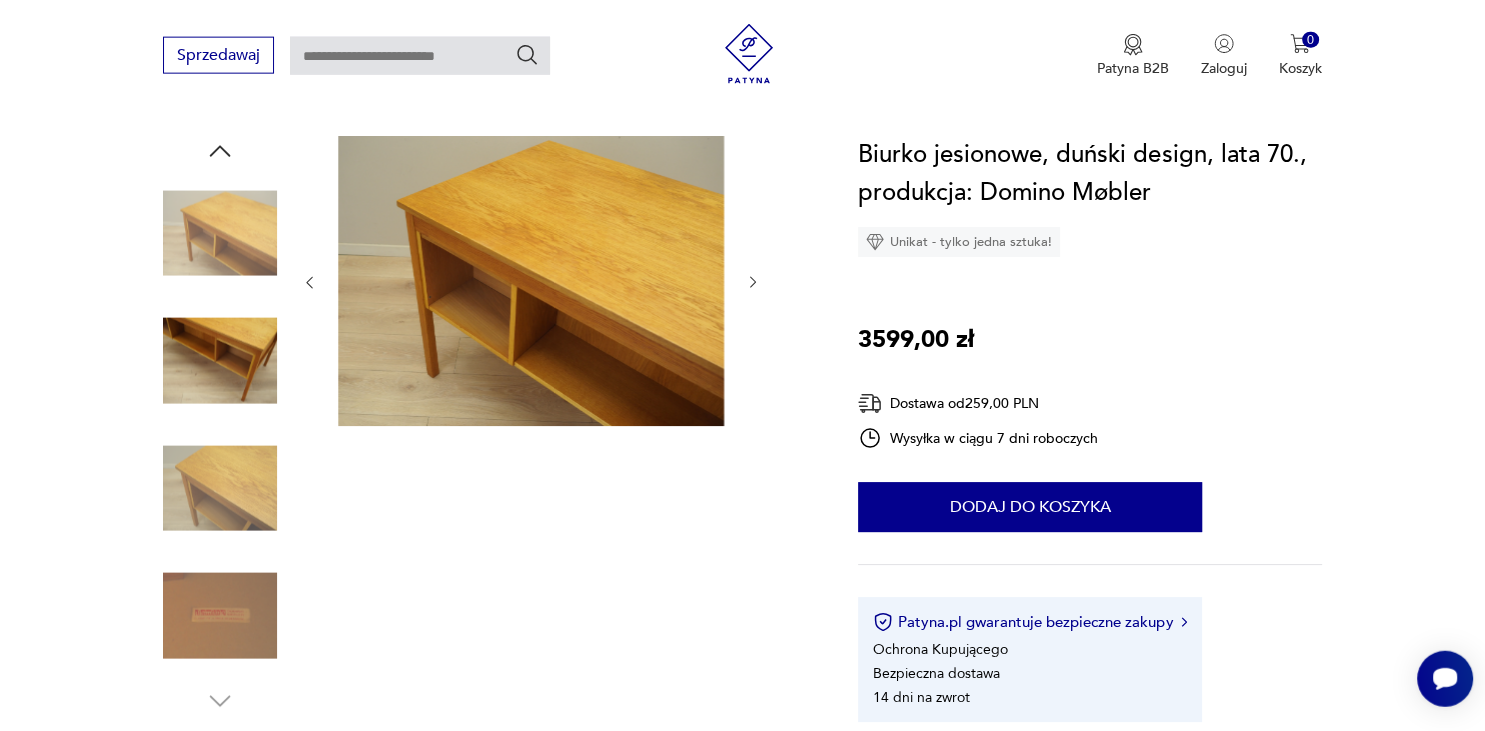 click at bounding box center (220, 488) 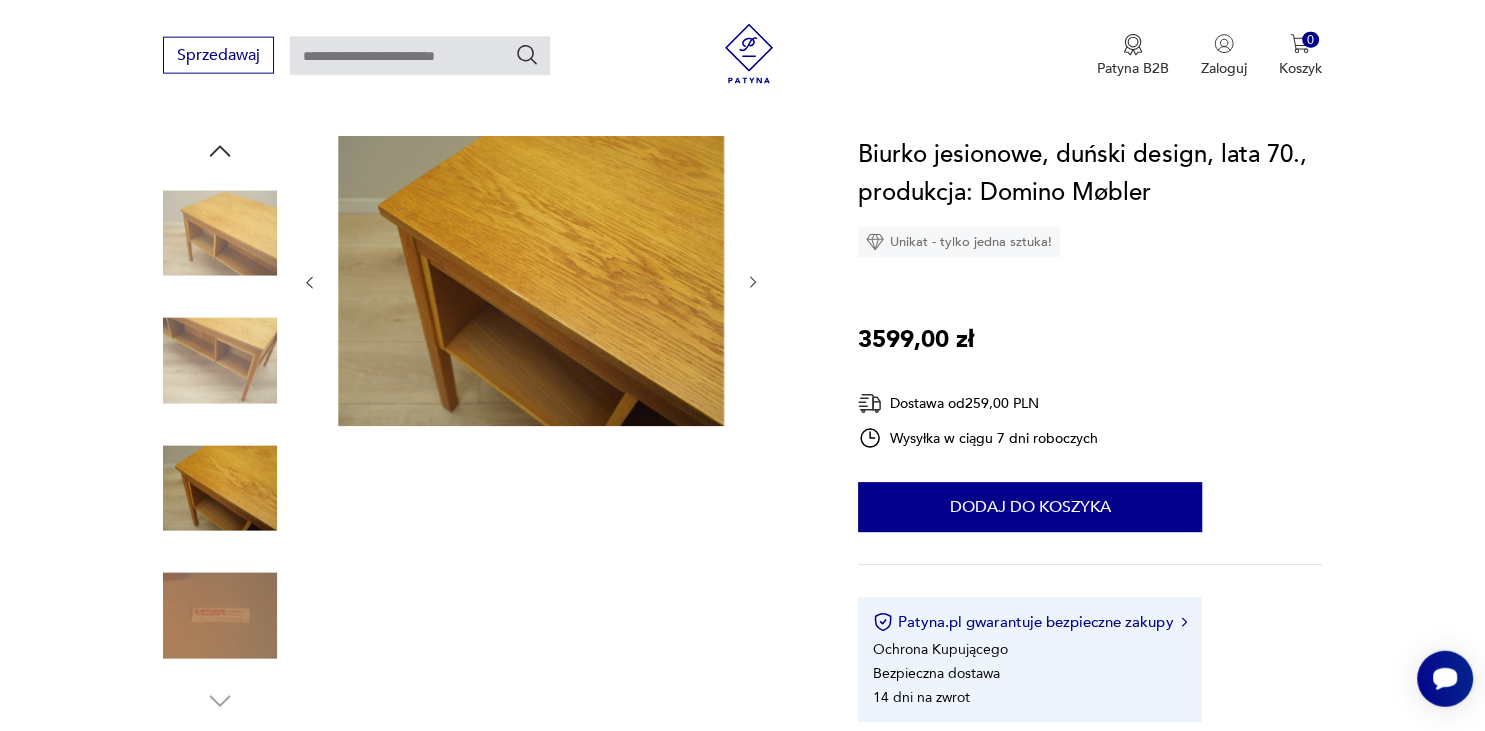 click at bounding box center [220, 616] 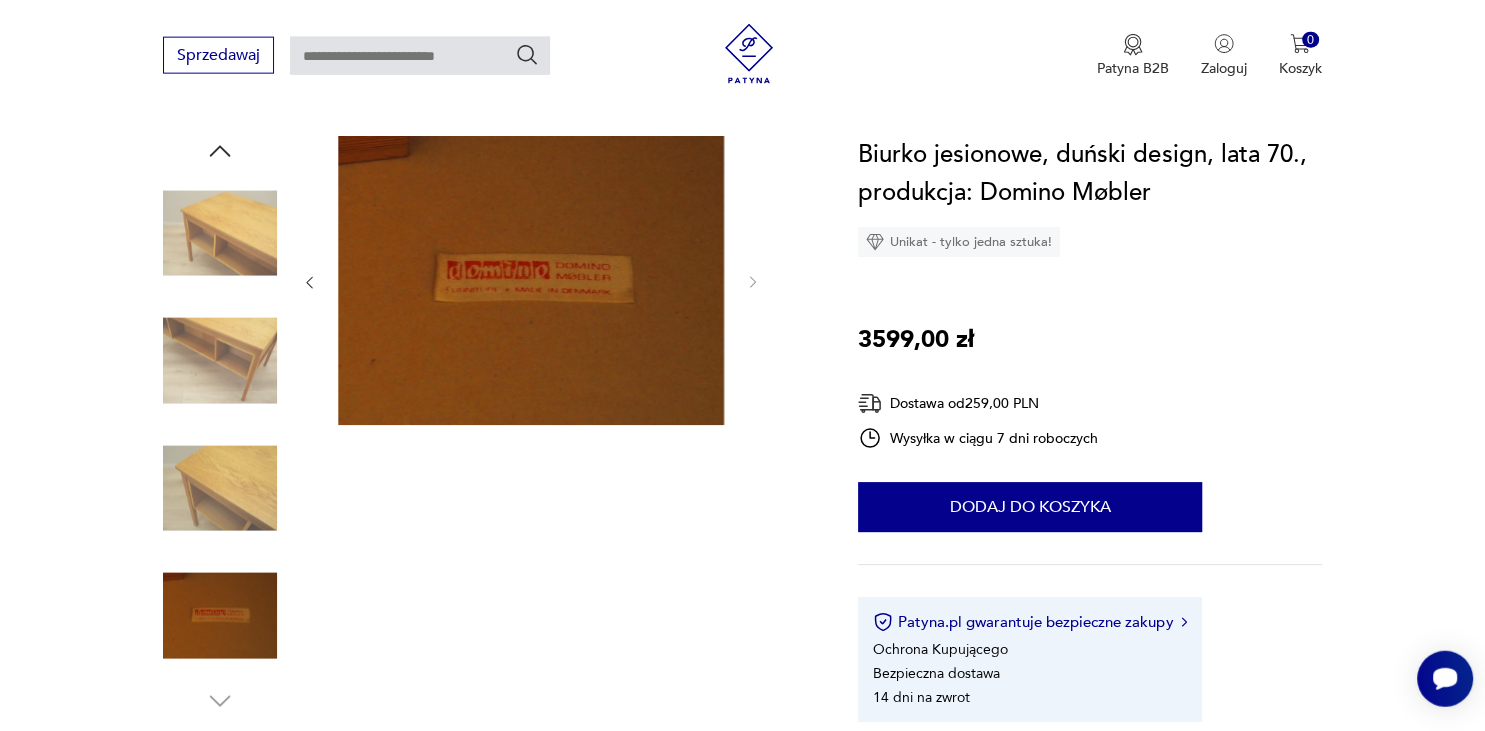 click at bounding box center (220, 488) 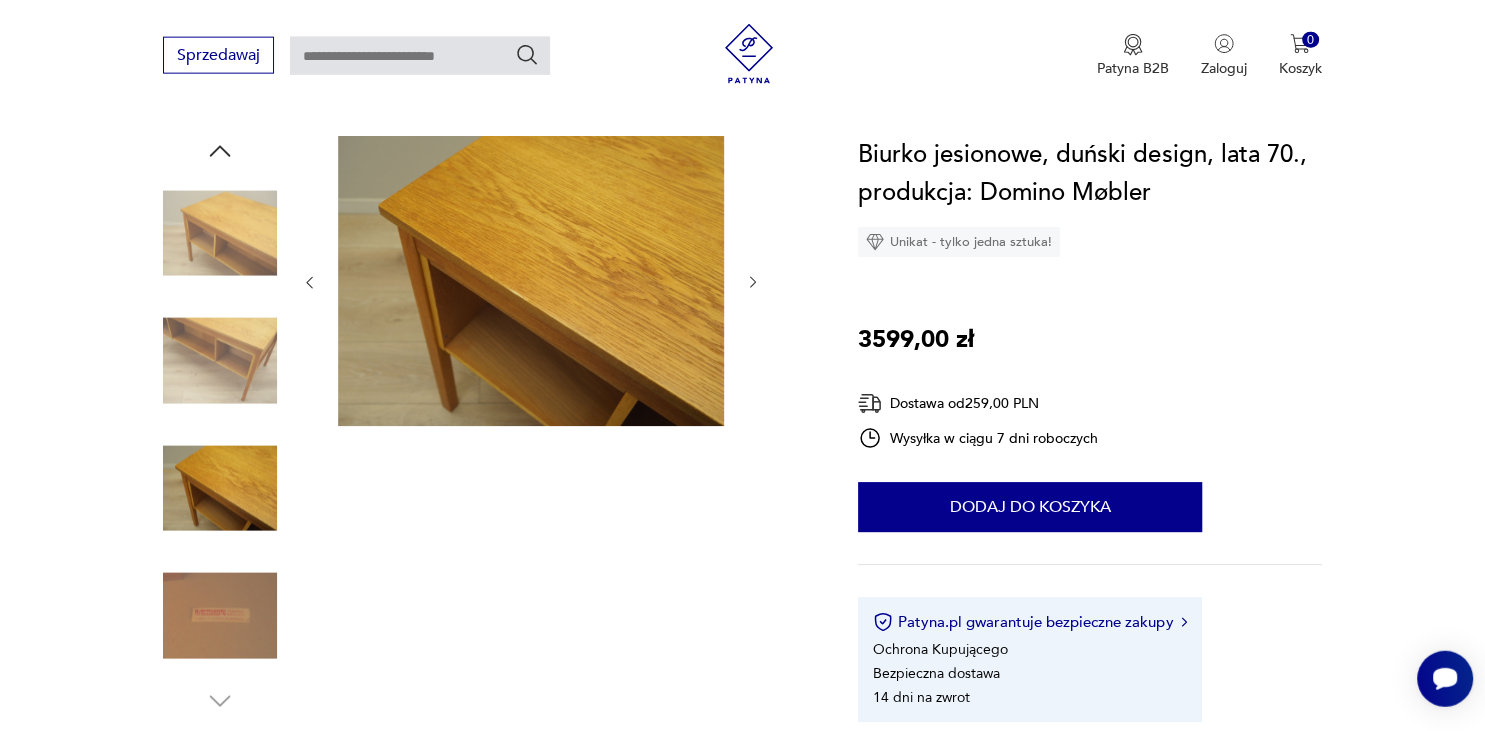 click at bounding box center [220, 488] 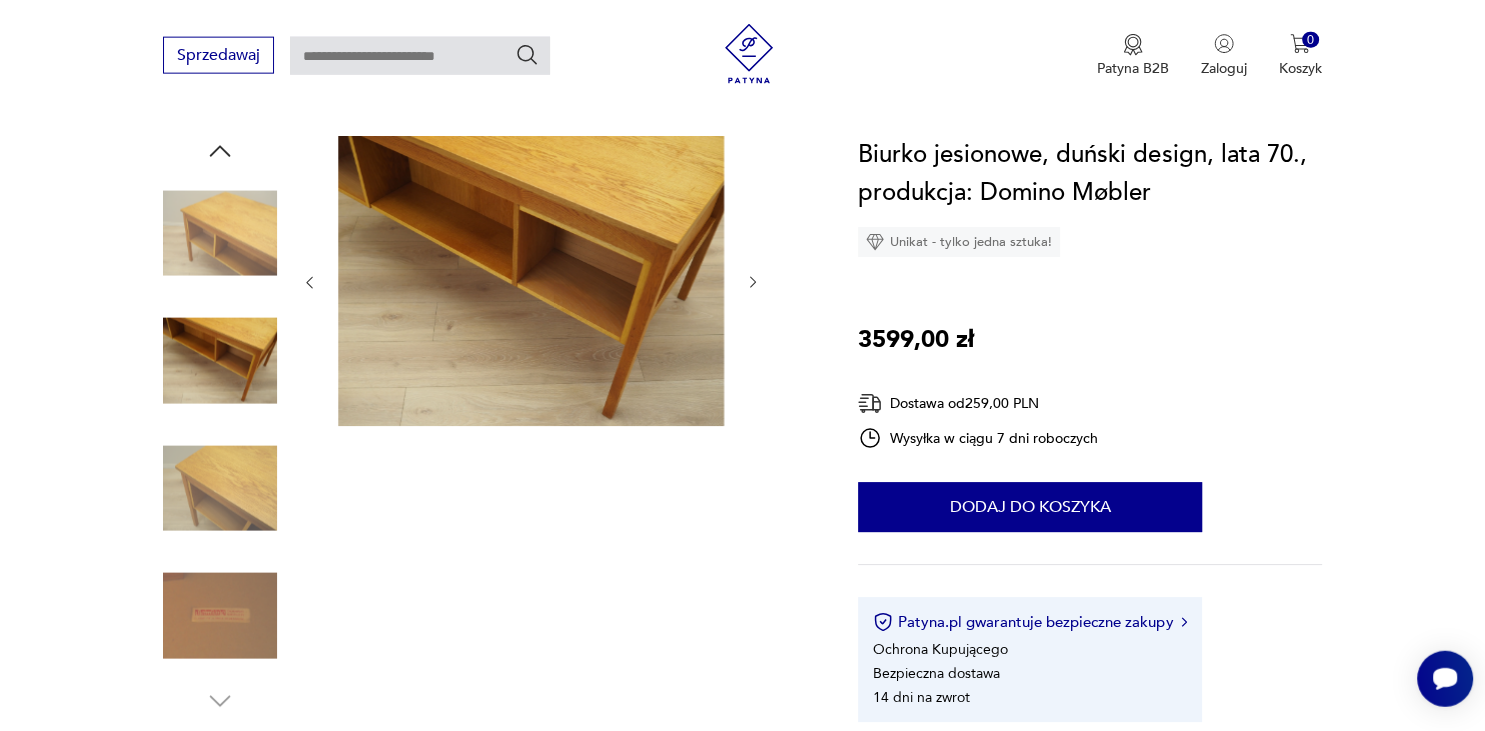 click at bounding box center [220, 233] 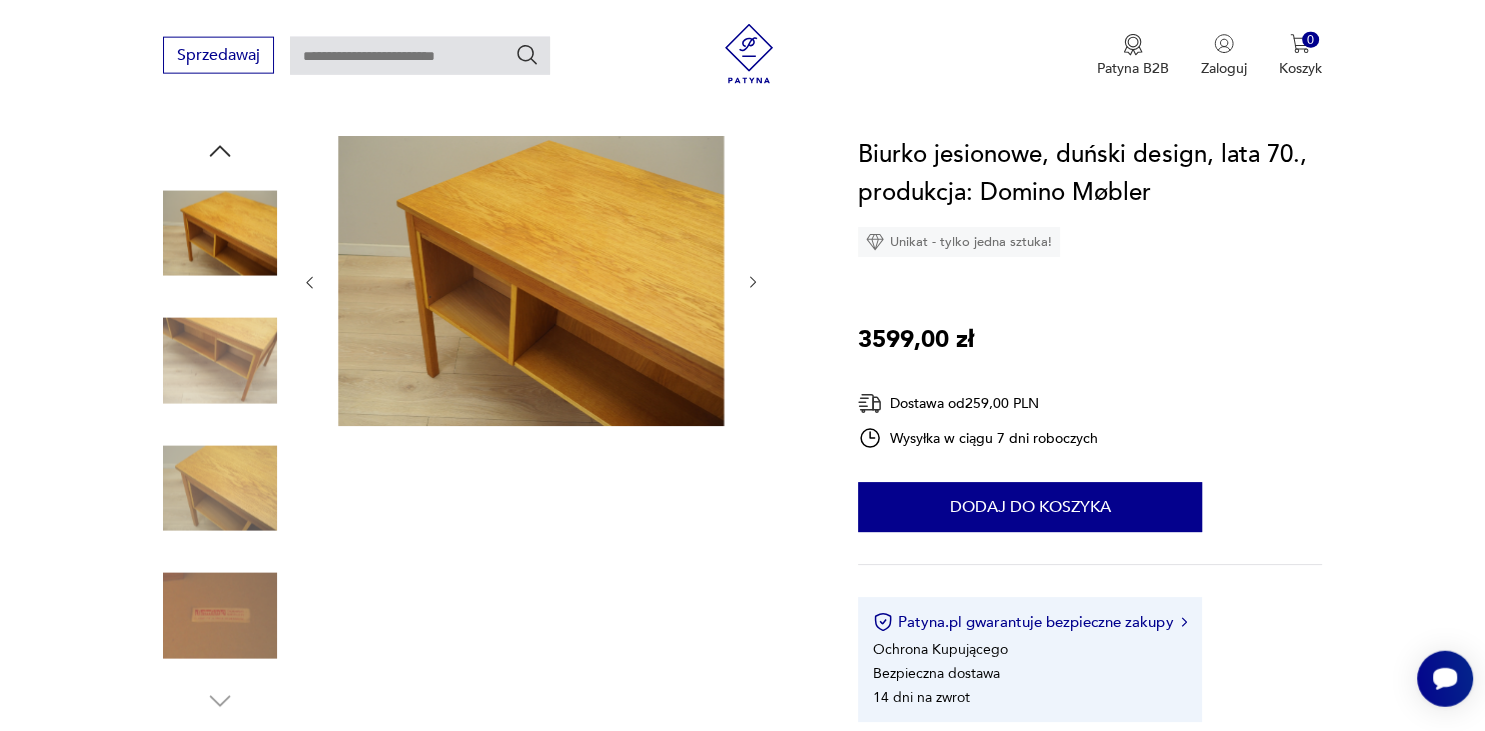 click 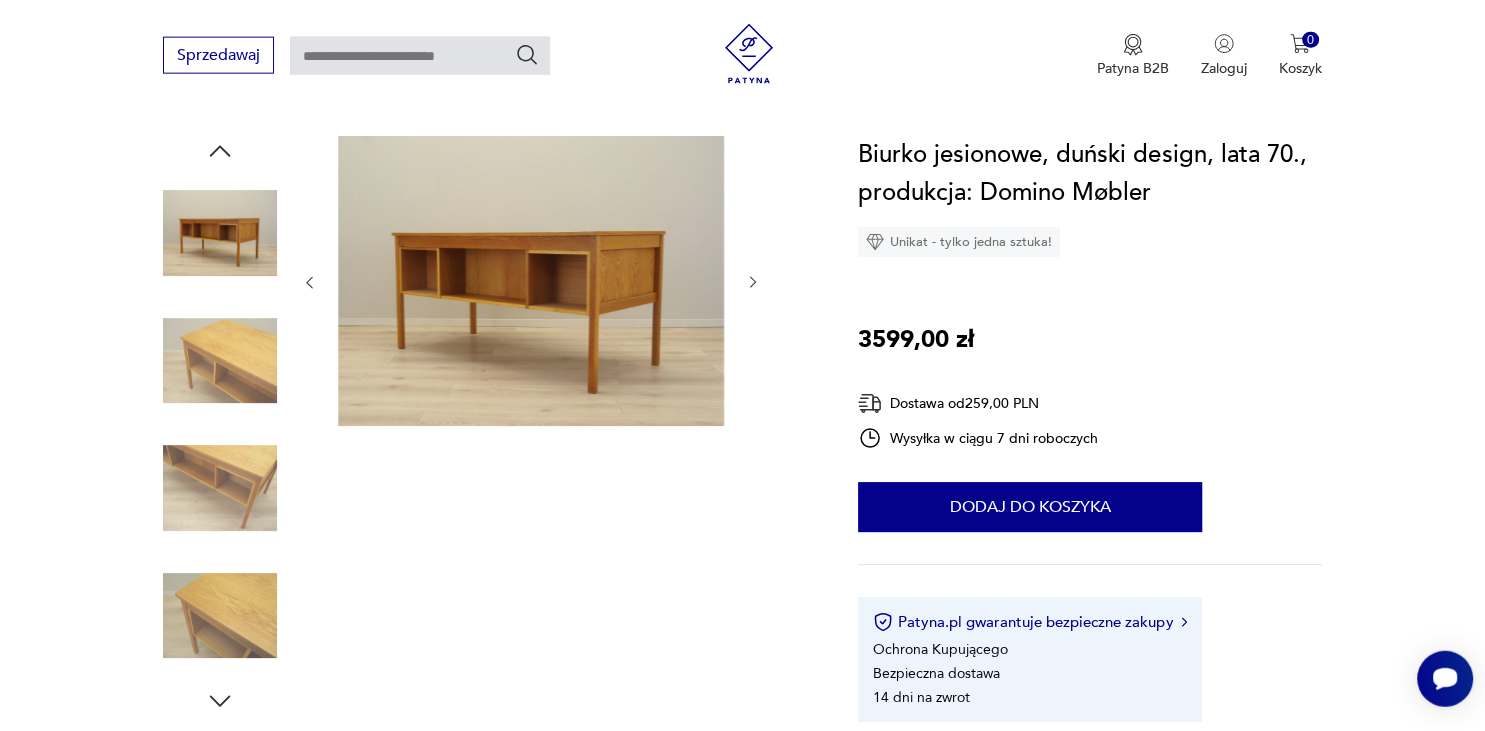 click at bounding box center [220, 233] 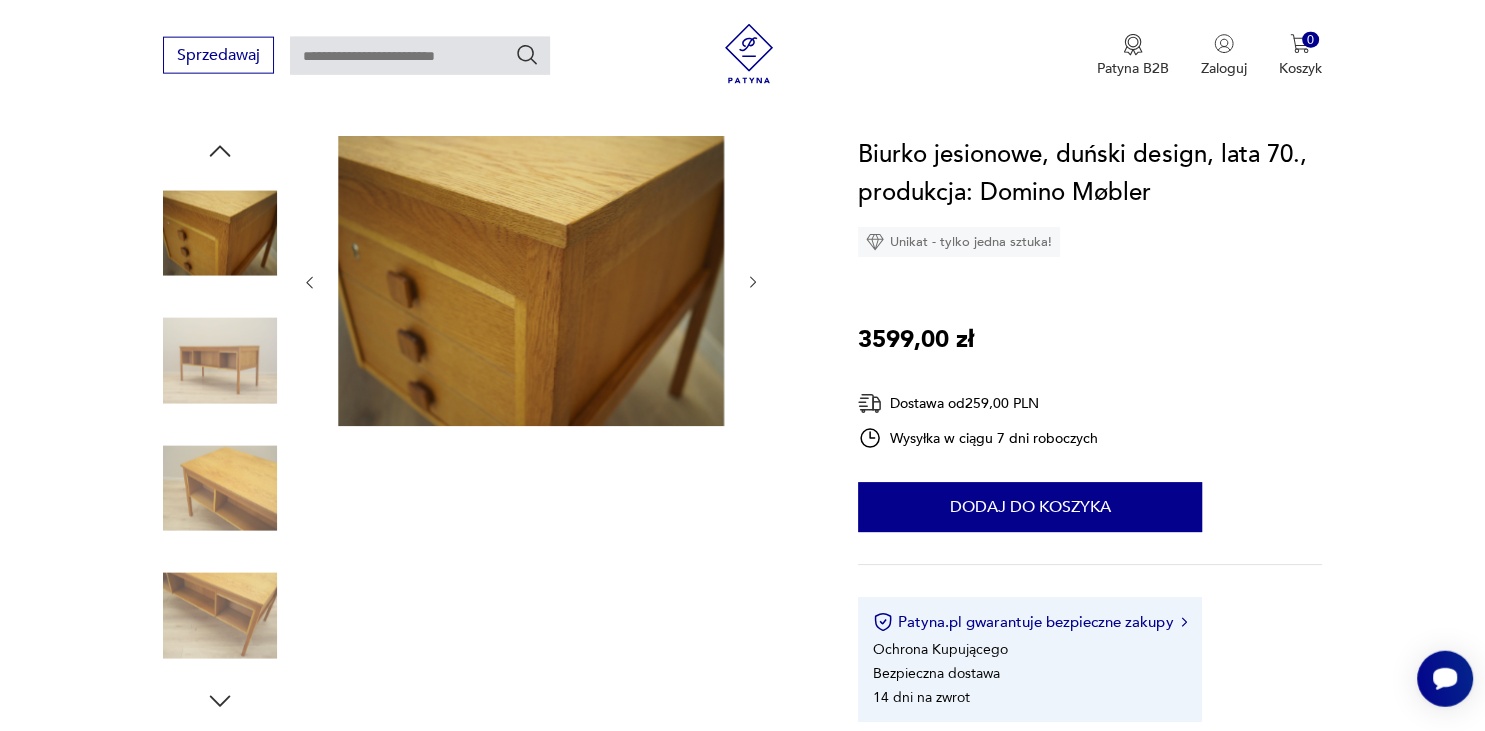click at bounding box center [220, 233] 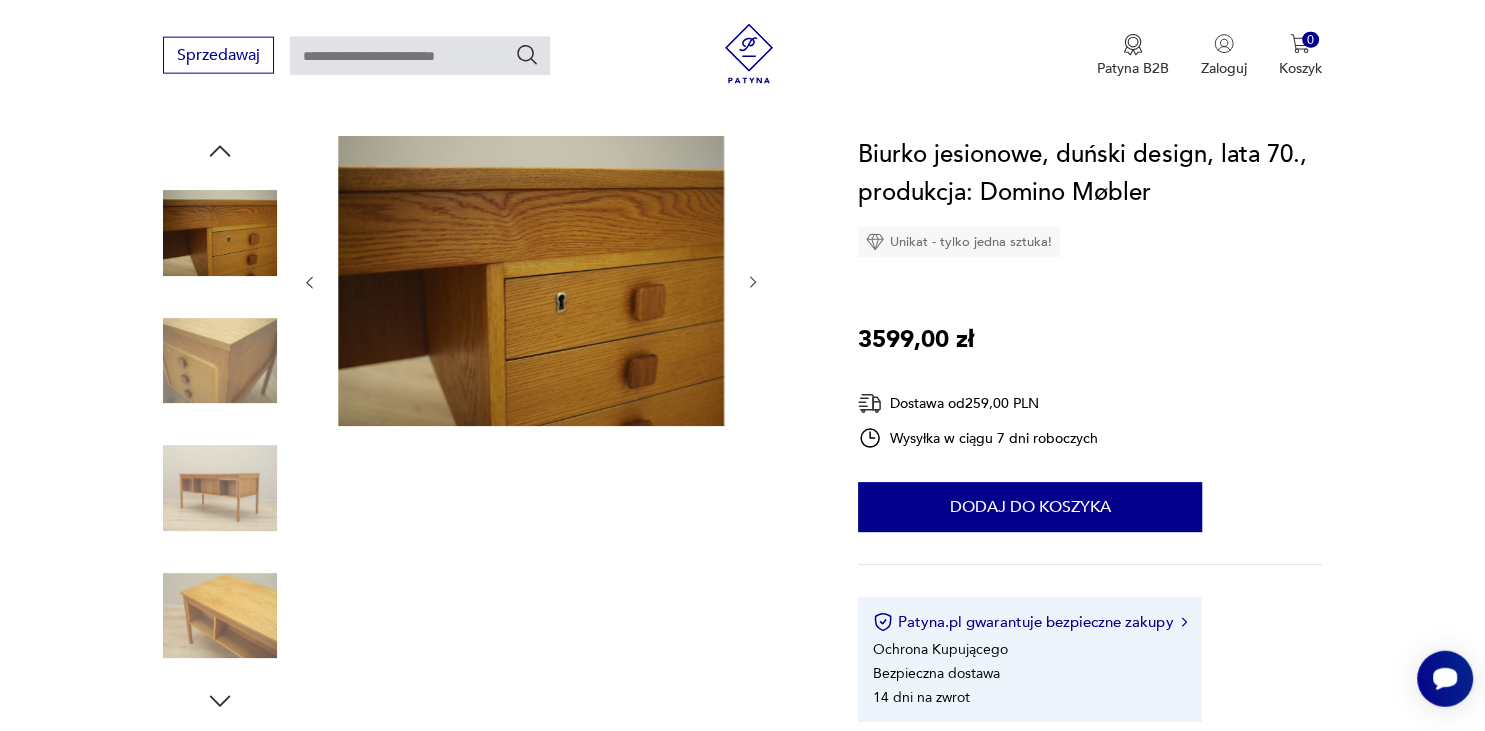 click at bounding box center [220, 233] 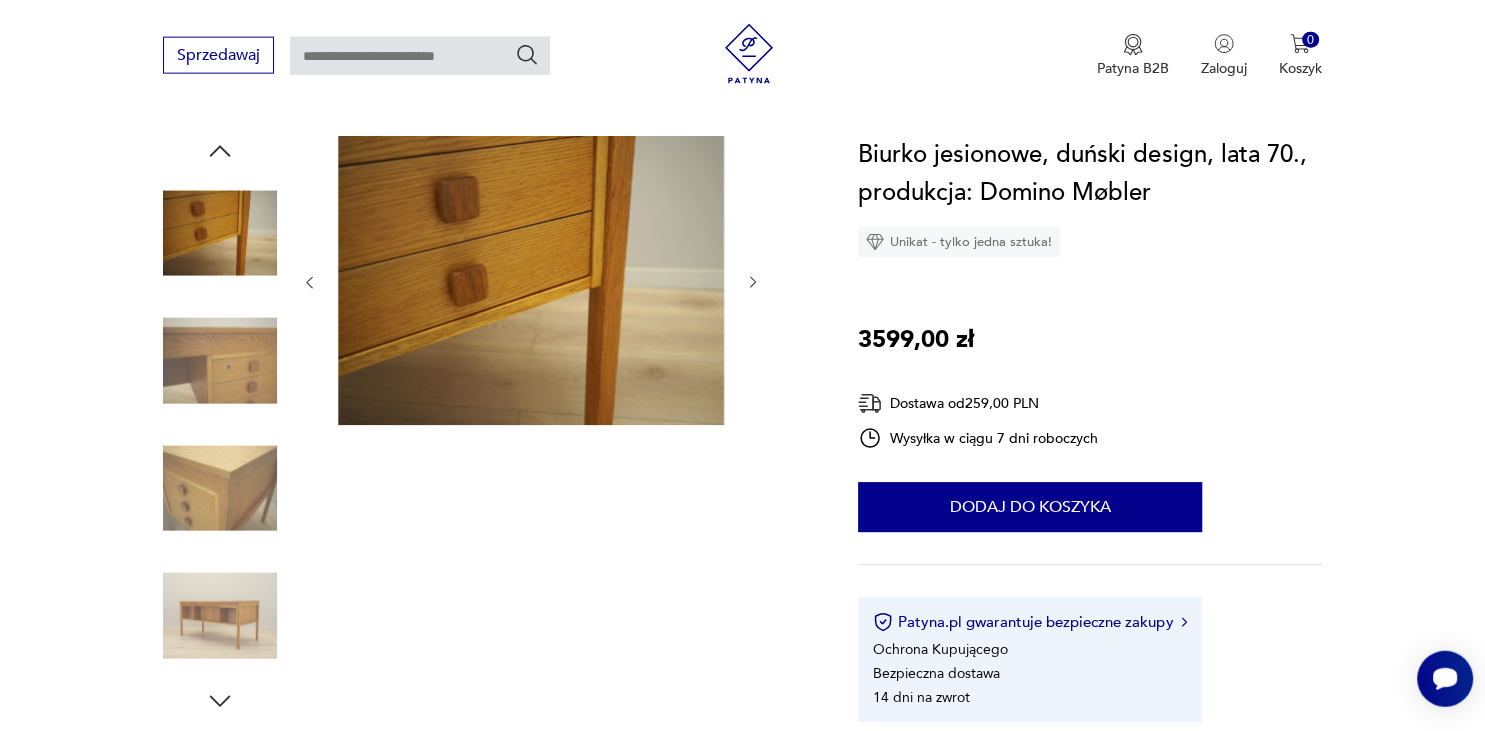 click 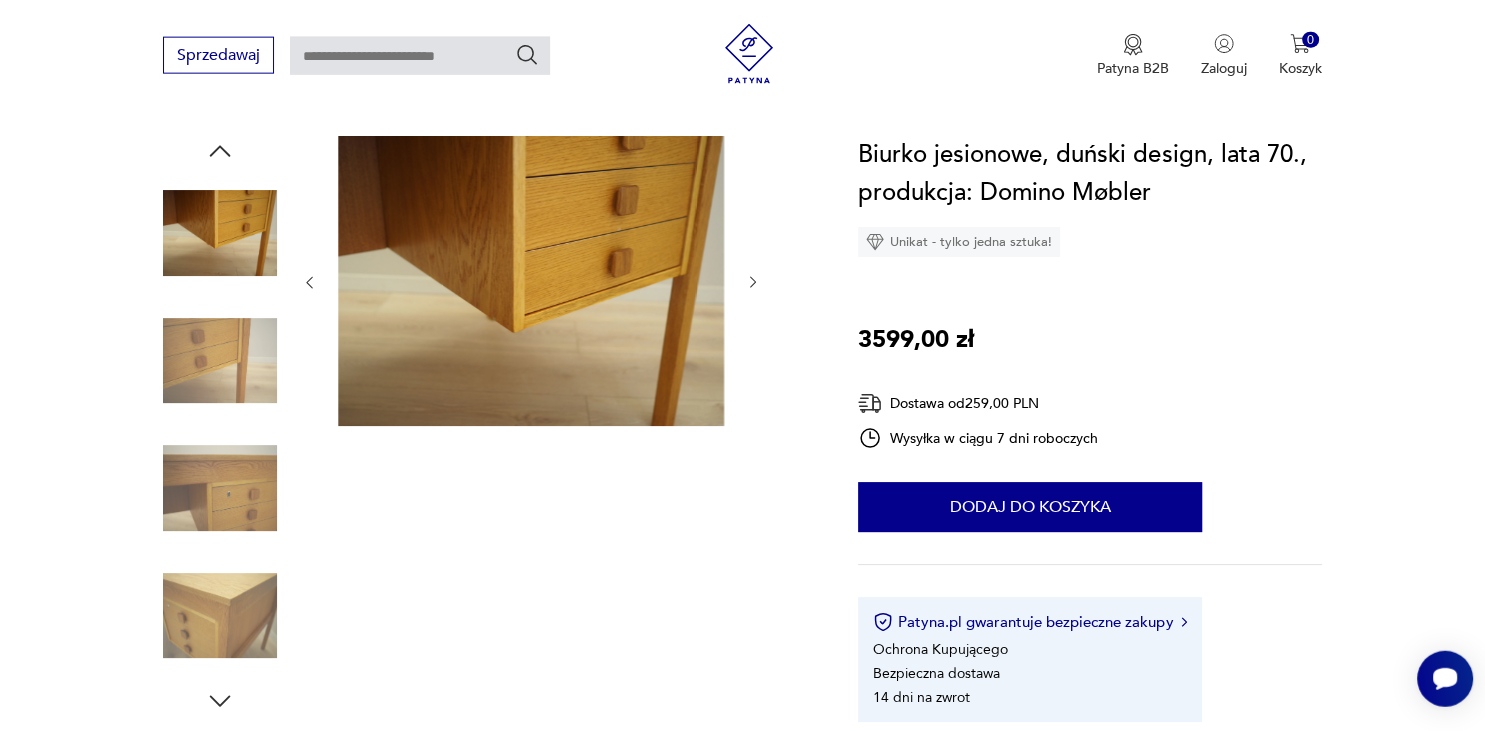 click 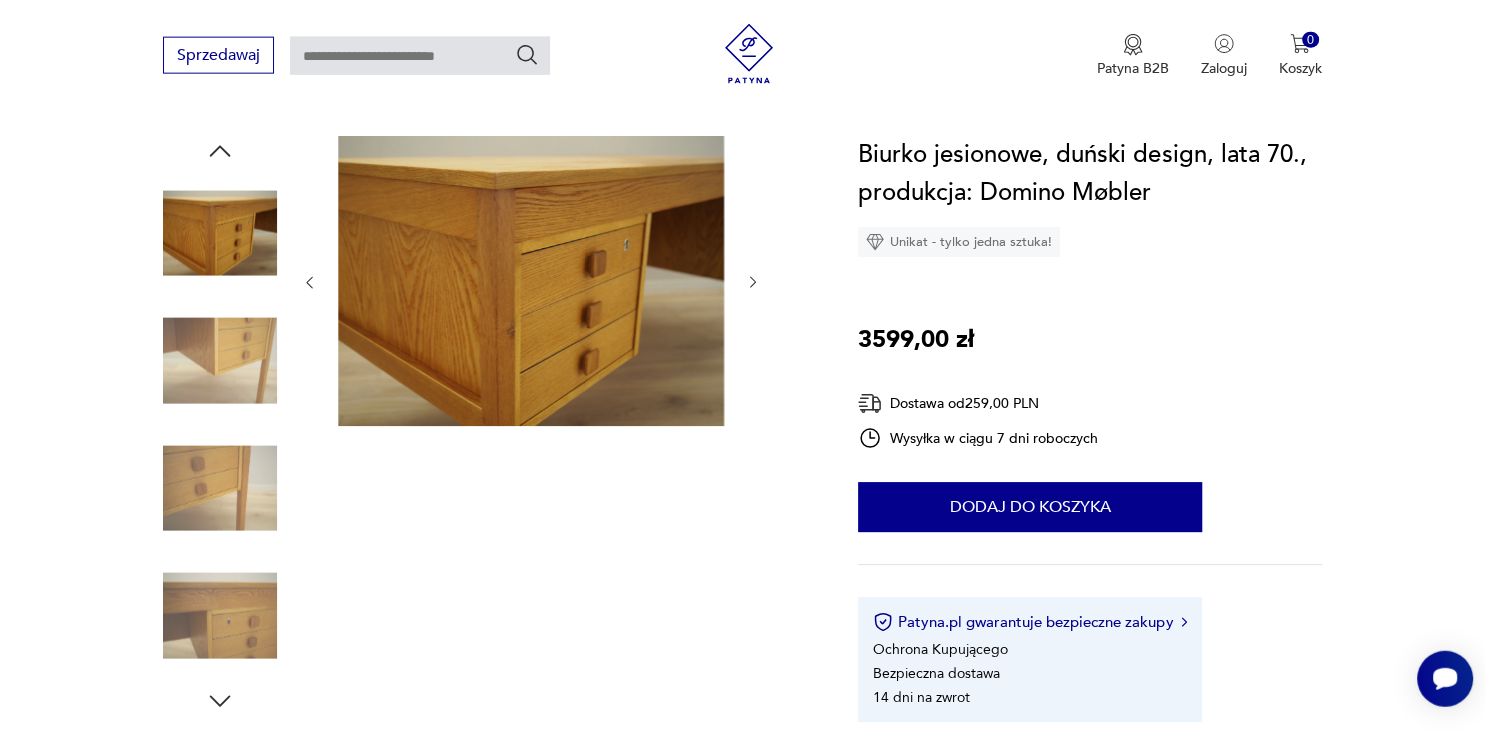 click 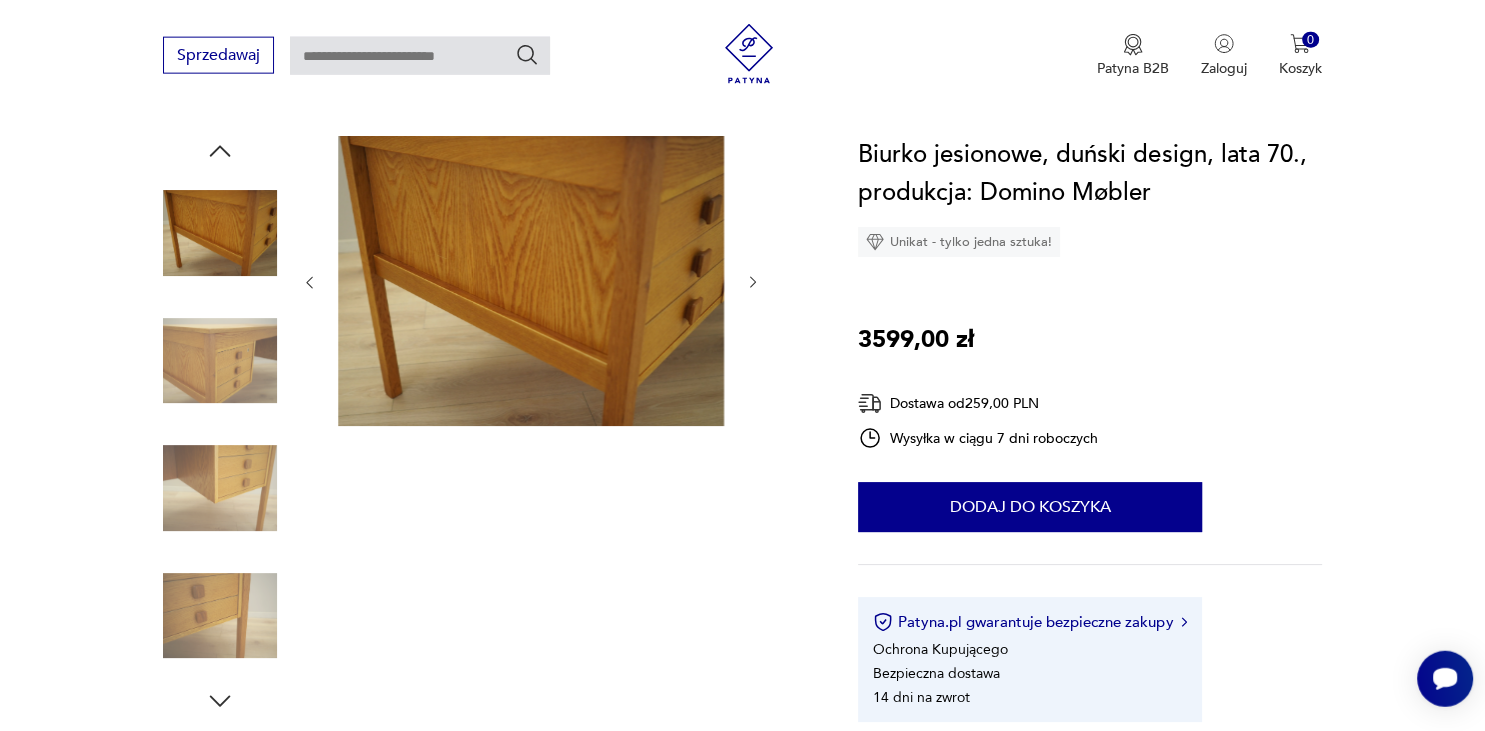 click 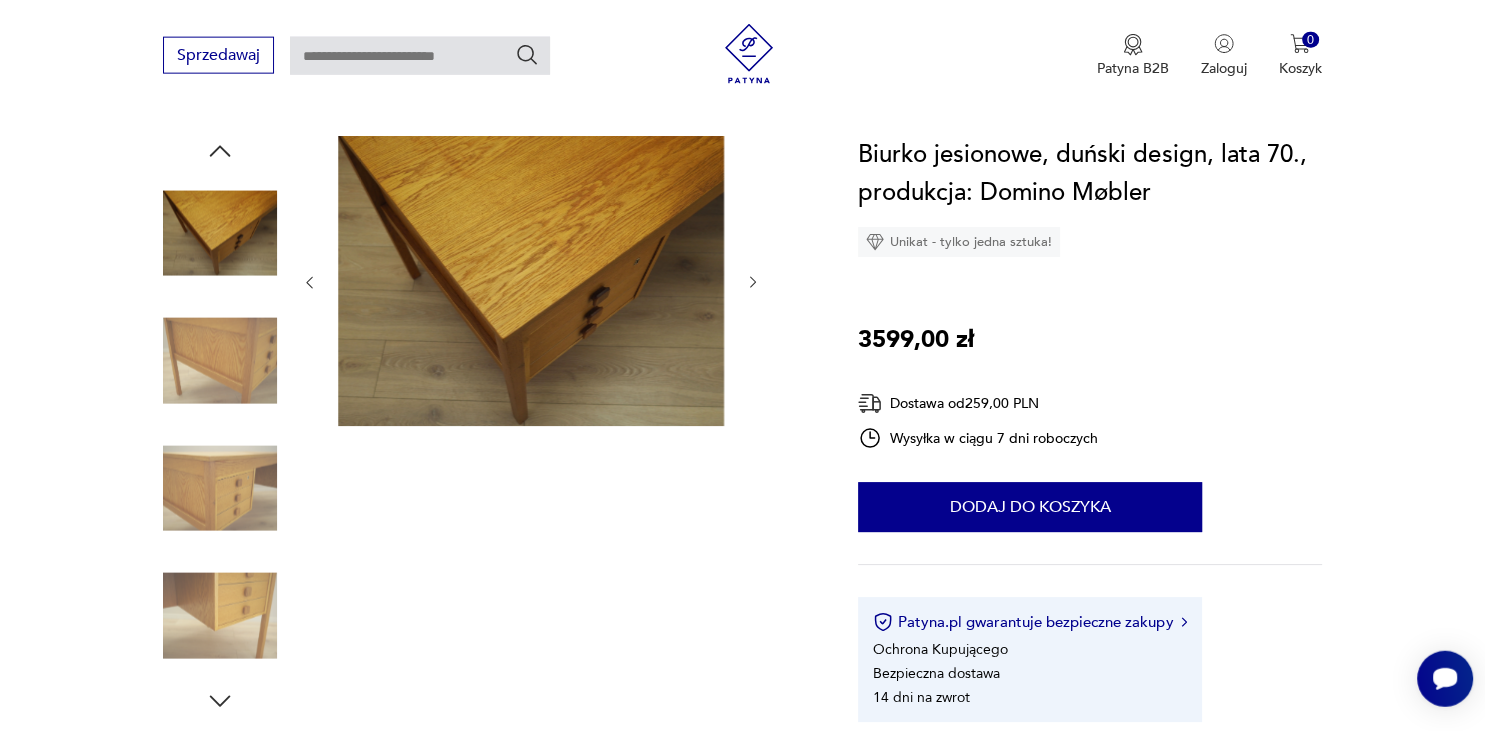click 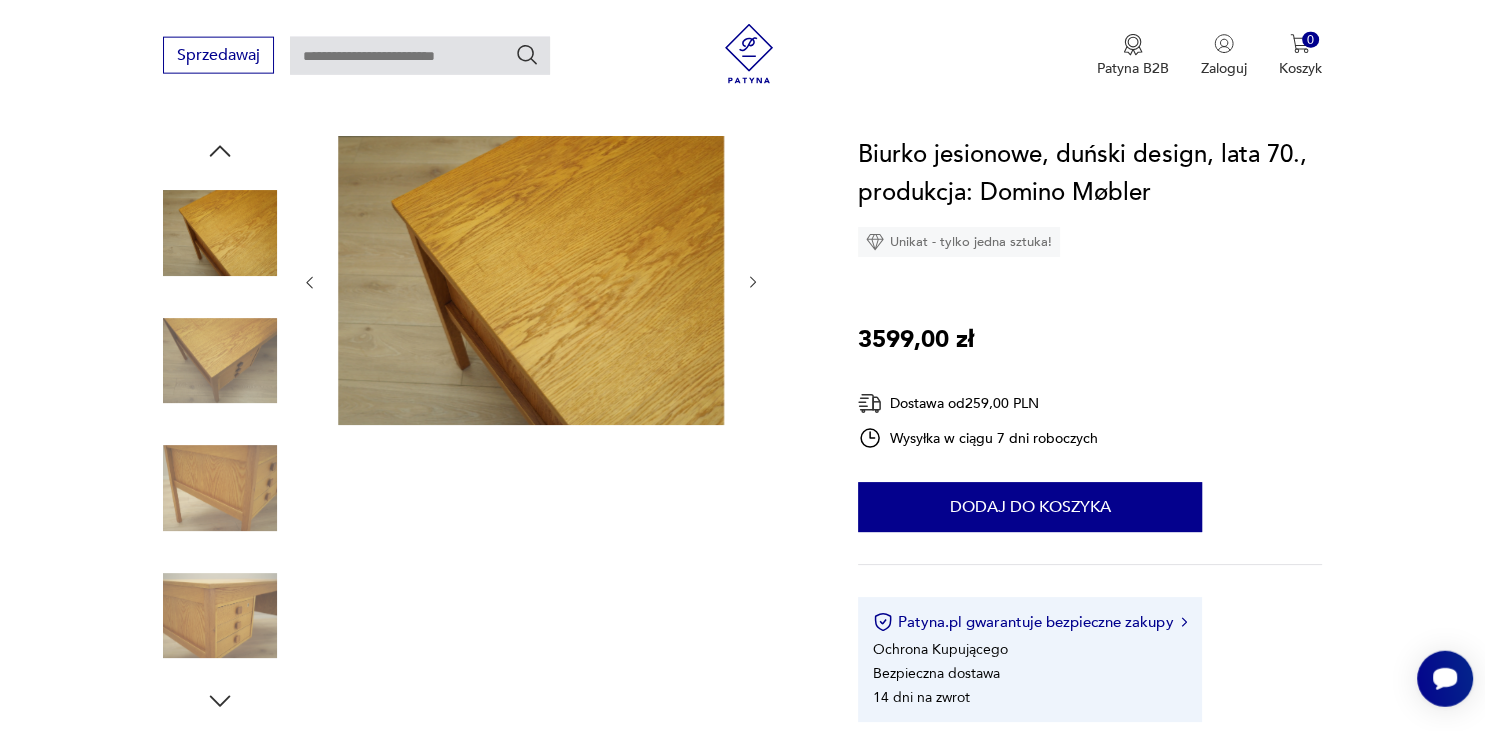 click 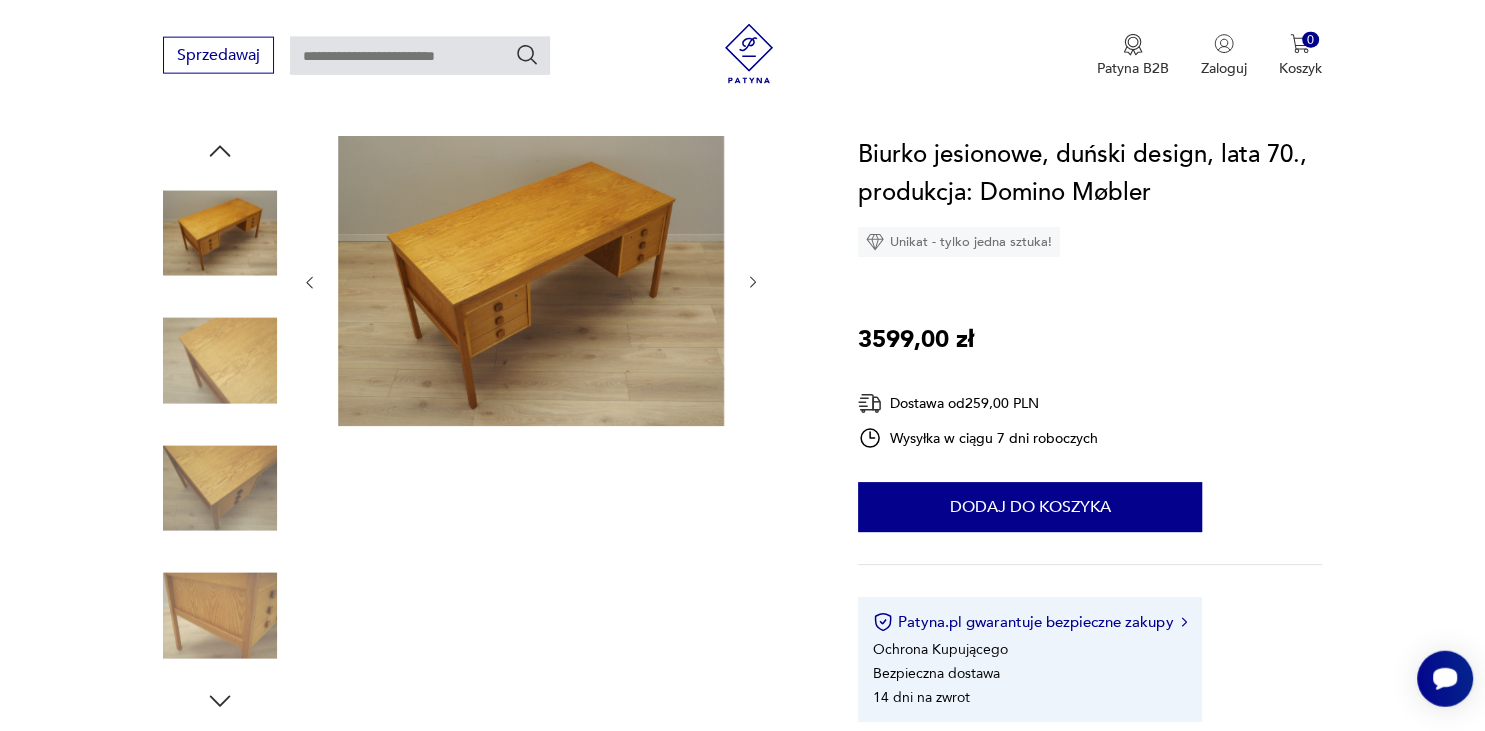 click at bounding box center [220, 361] 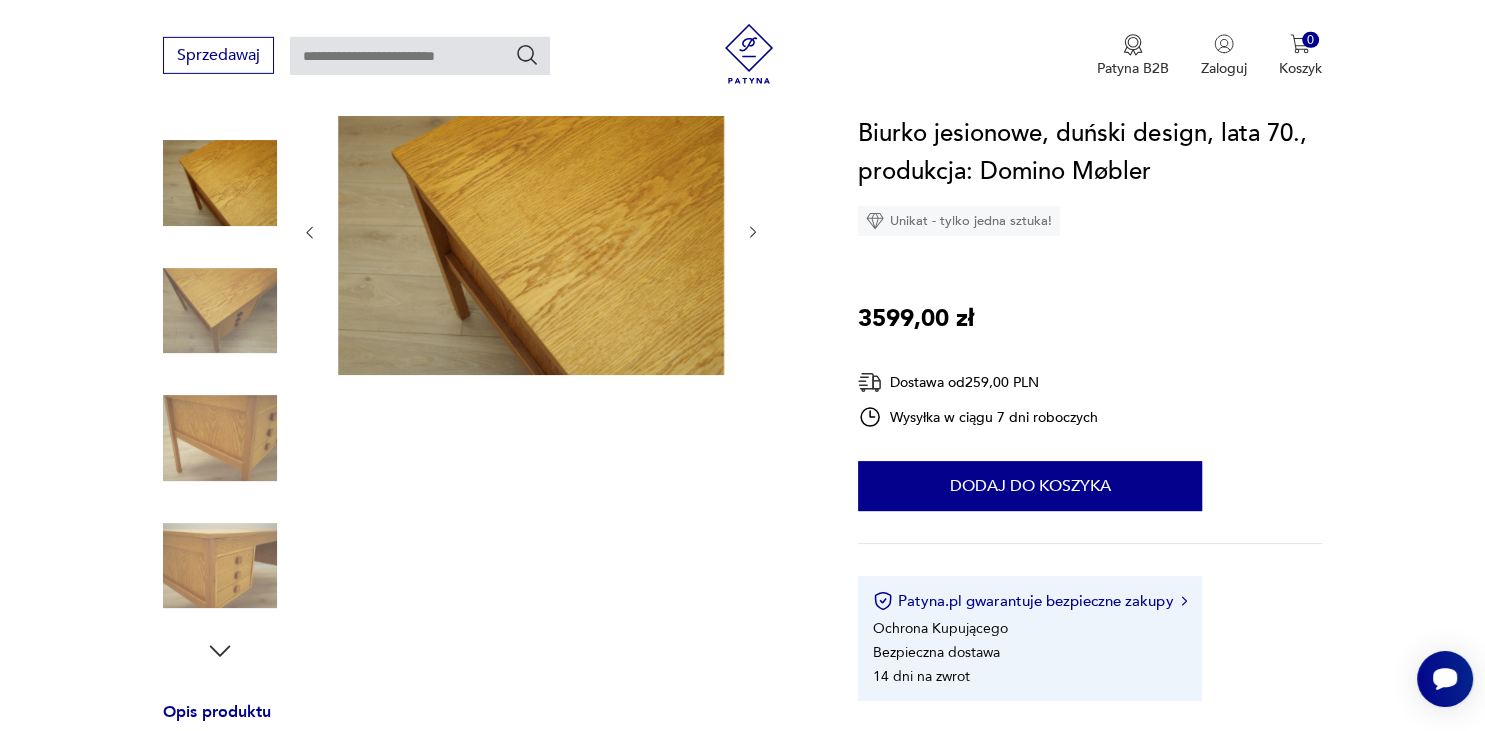 scroll, scrollTop: 251, scrollLeft: 0, axis: vertical 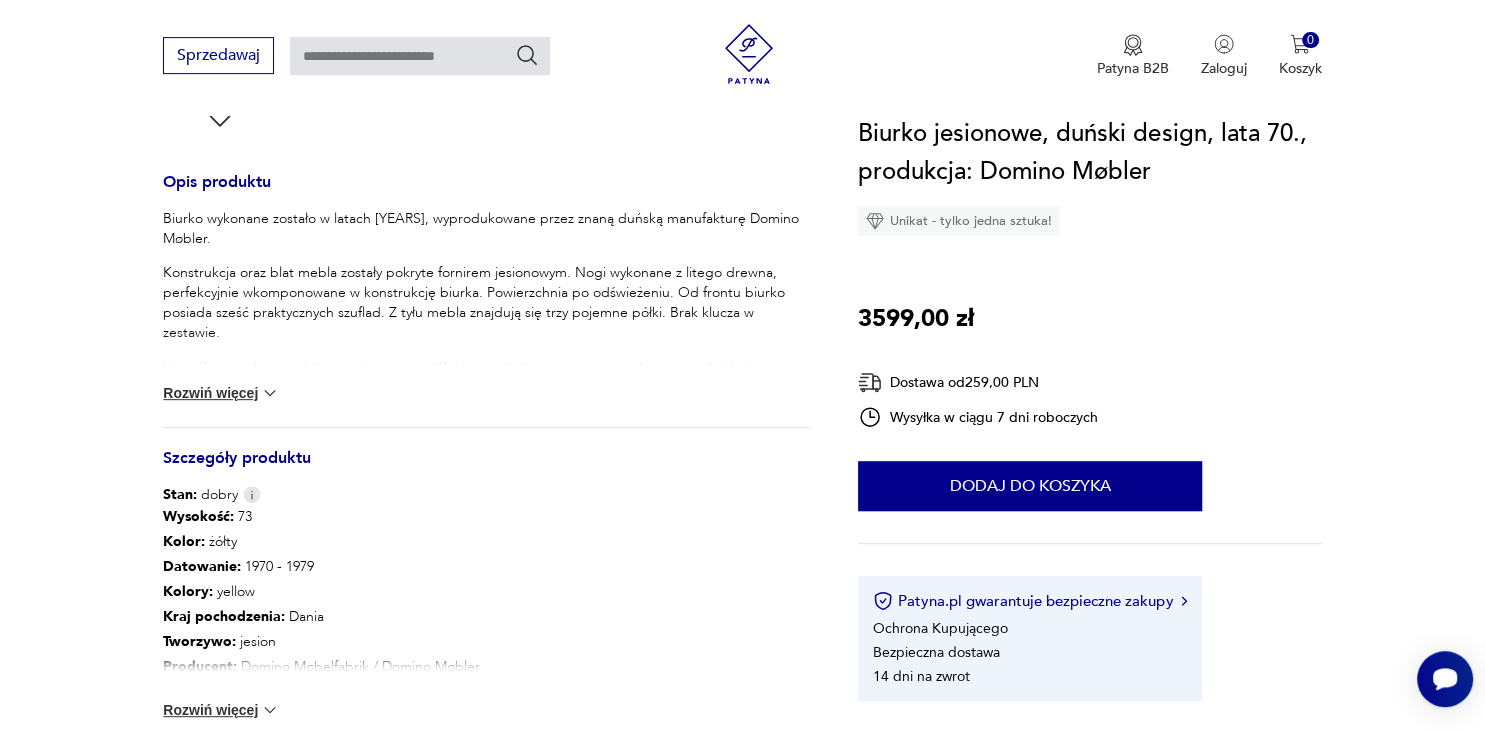click at bounding box center (270, 393) 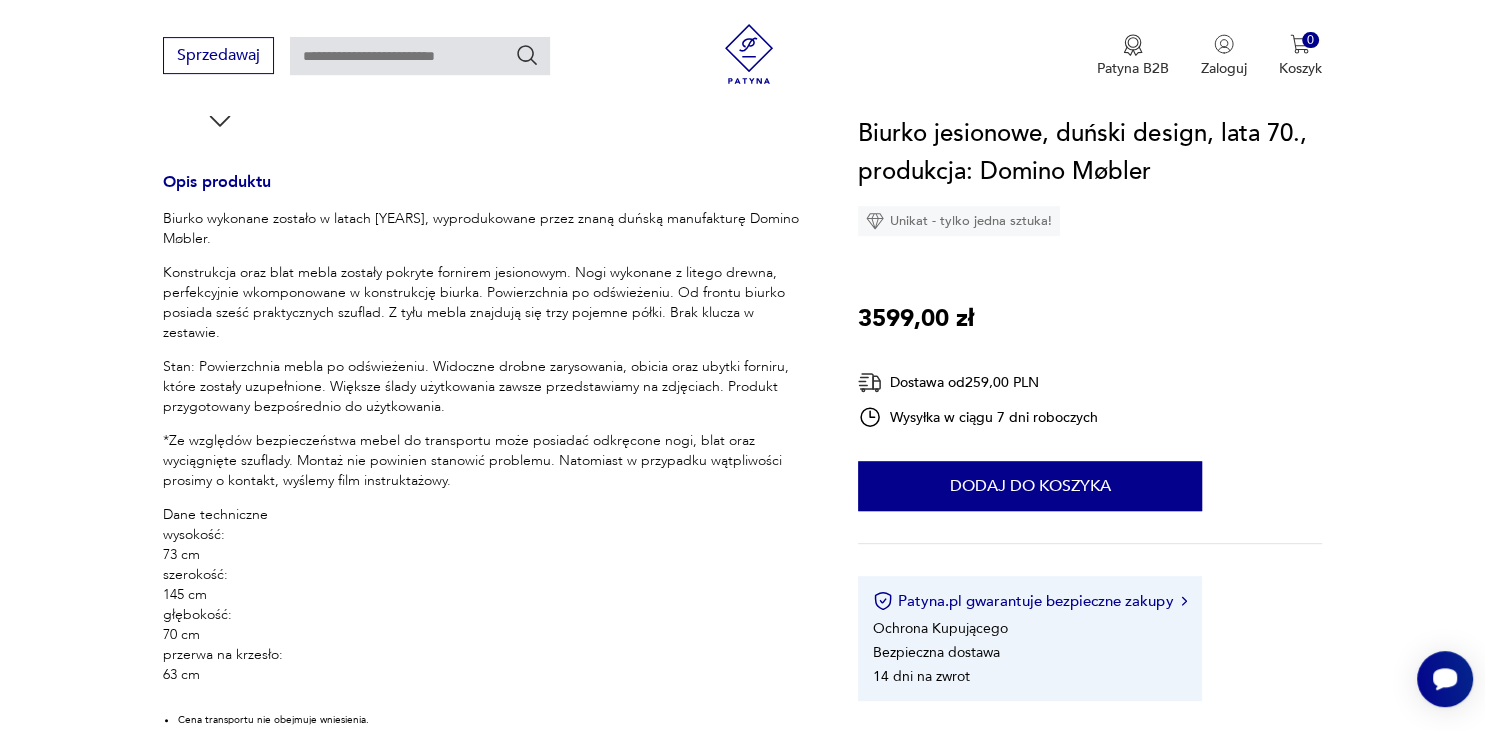 click on "Stan: Powierzchnia mebla po odświeżeniu. Widoczne drobne zarysowania, obicia oraz ubytki forniru, które zostały uzupełnione. Większe ślady użytkowania zawsze przedstawiamy na zdjęciach. Produkt przygotowany bezpośrednio do użytkowania." at bounding box center (486, 387) 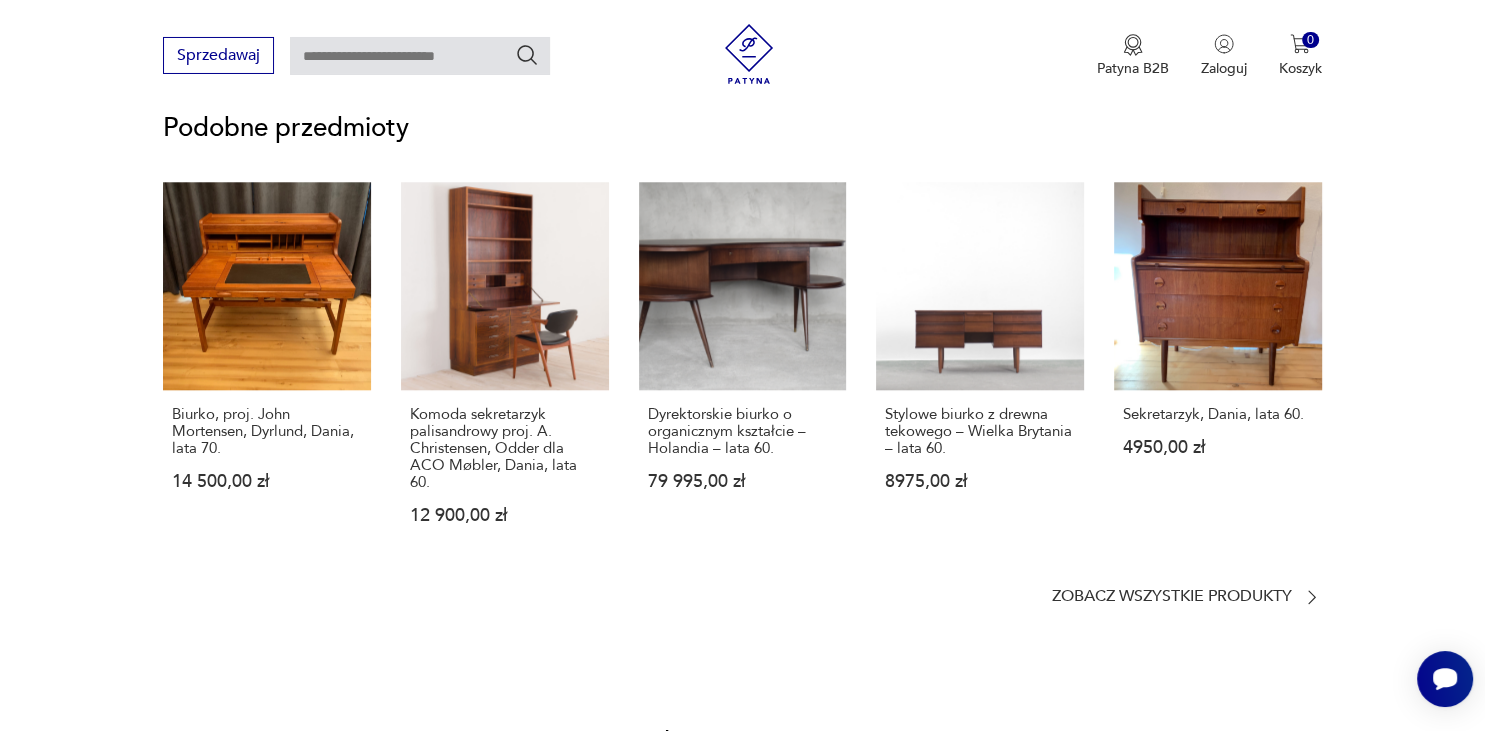 scroll, scrollTop: 1964, scrollLeft: 0, axis: vertical 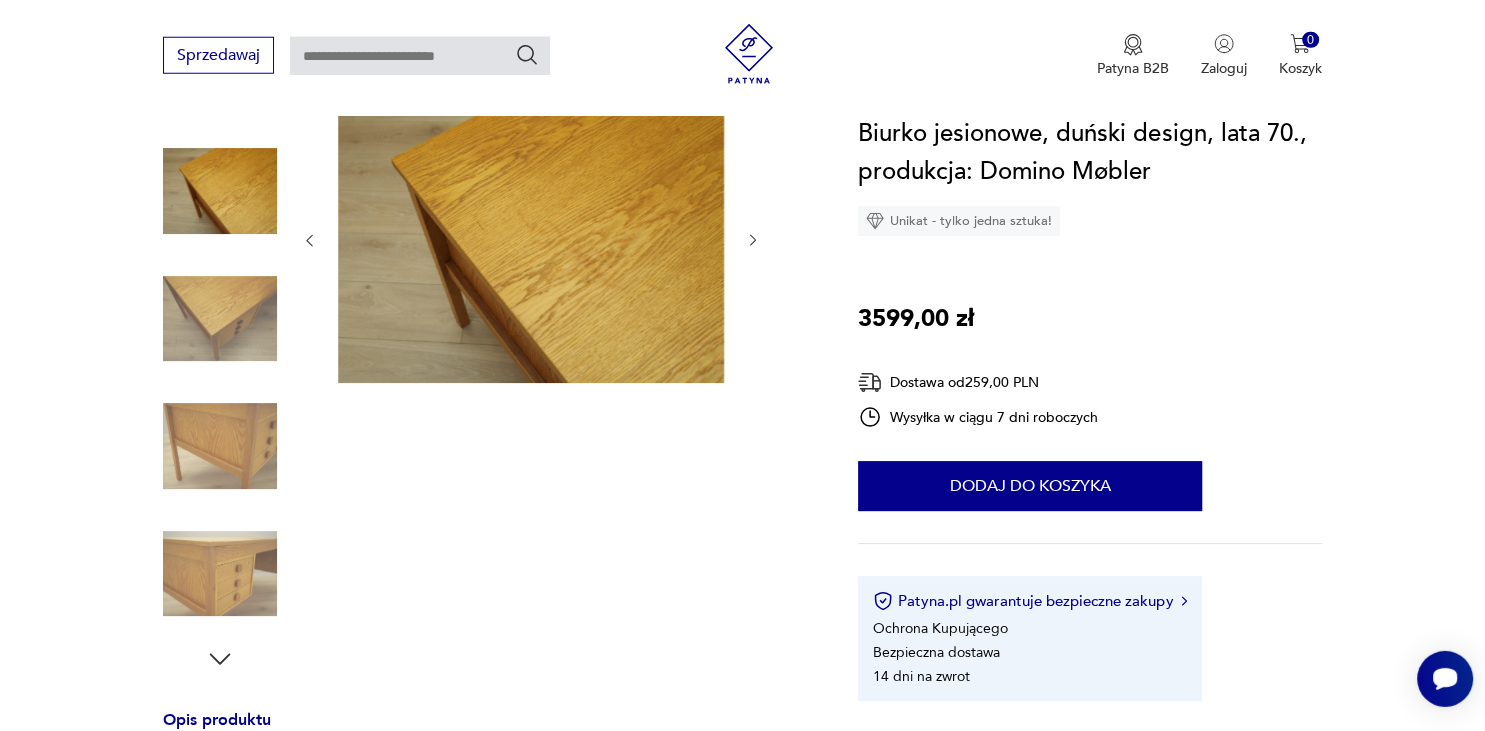 click 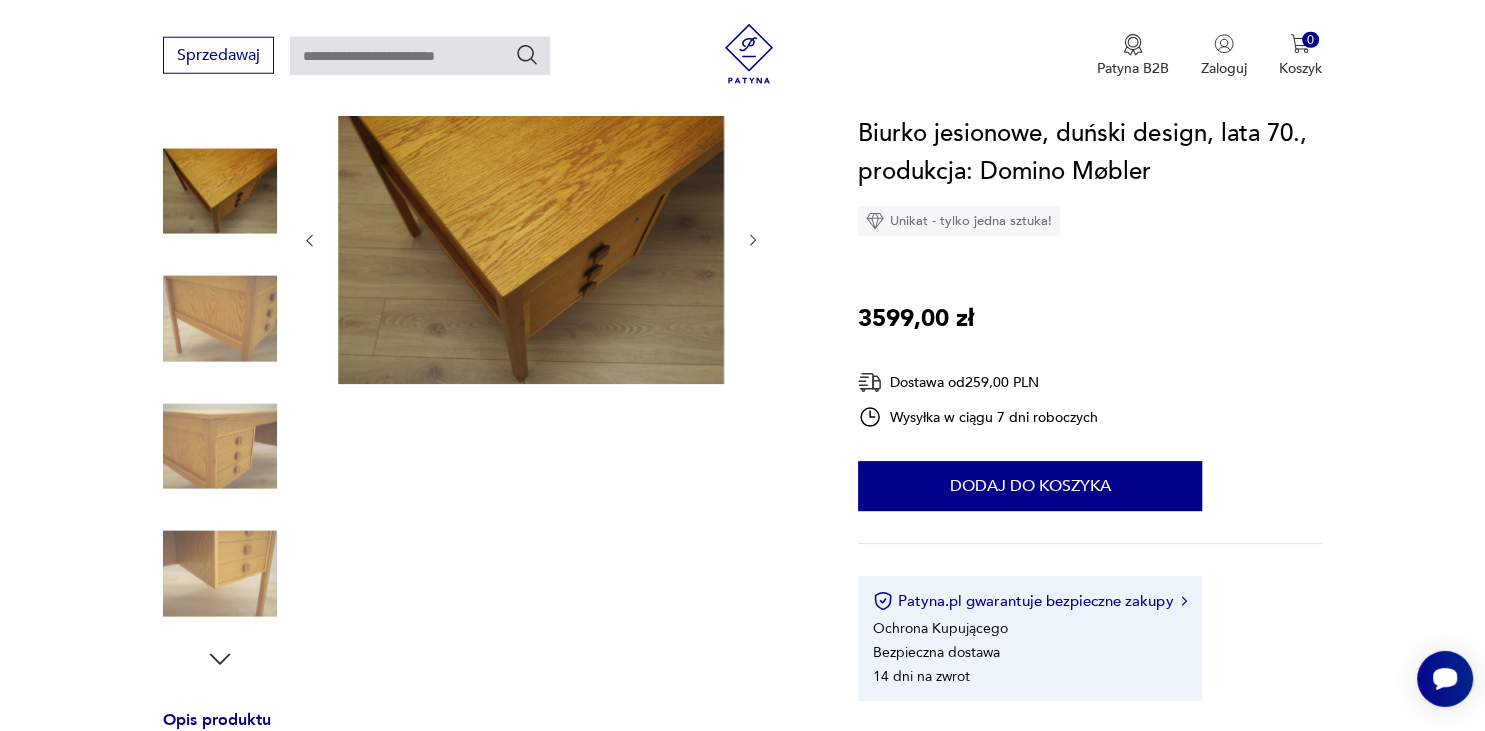 click at bounding box center [220, 319] 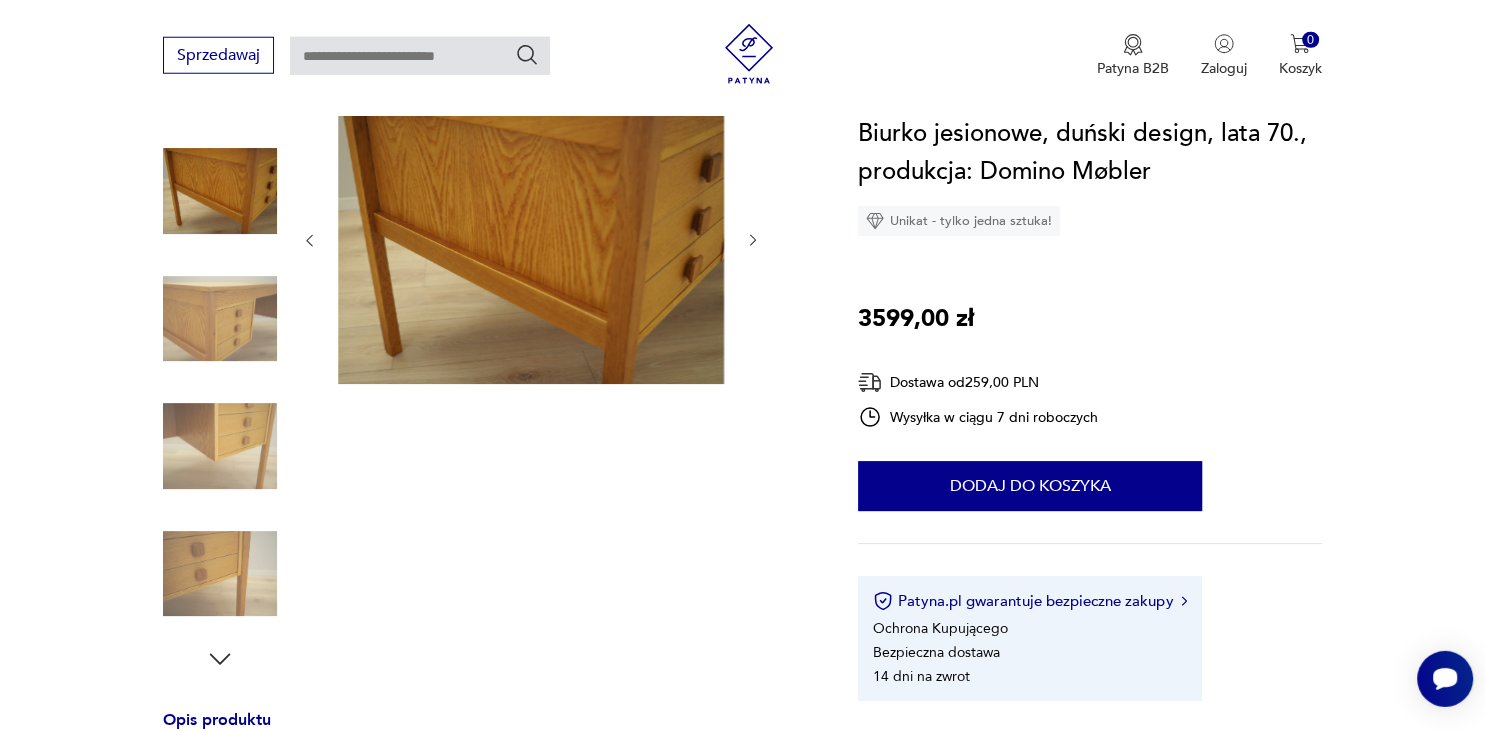 click at bounding box center [220, 319] 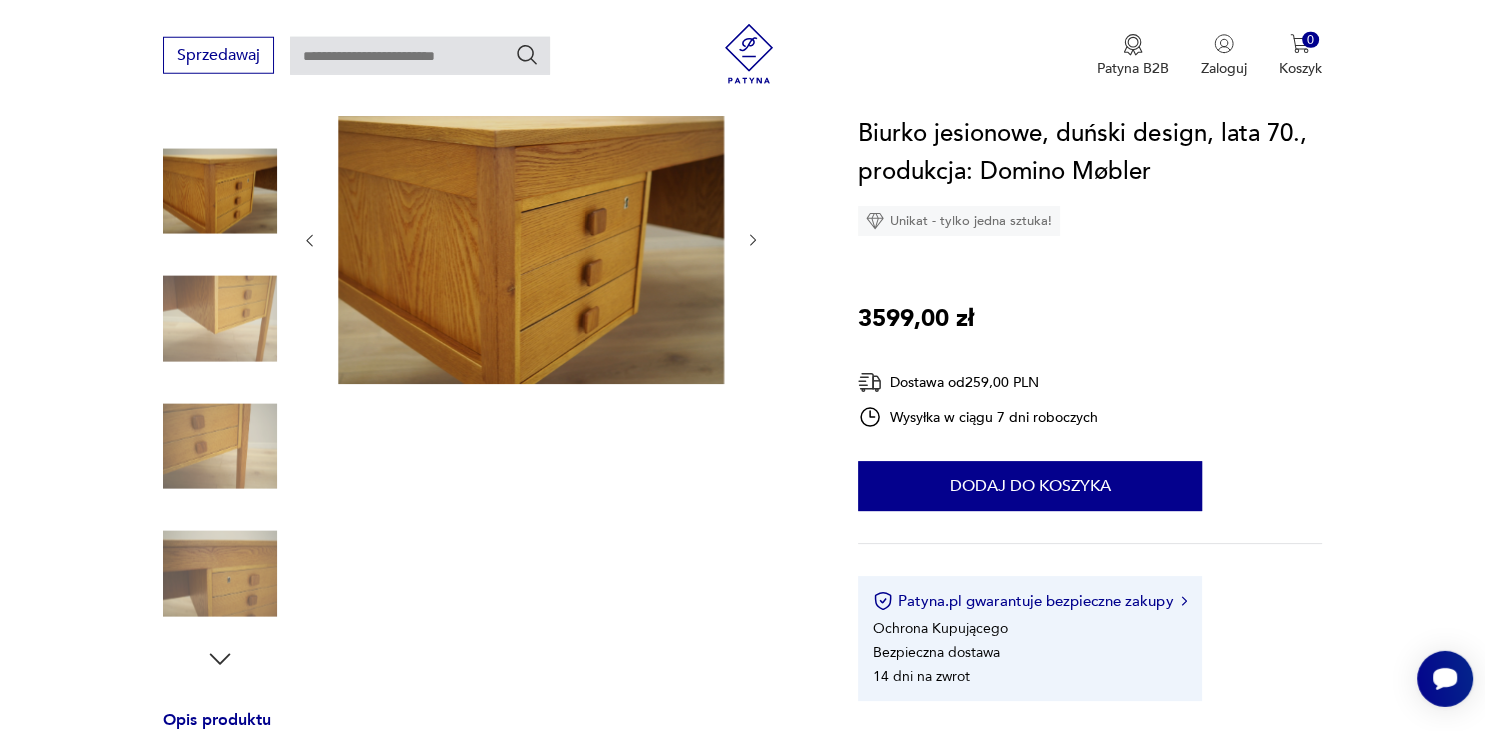 click at bounding box center [220, 319] 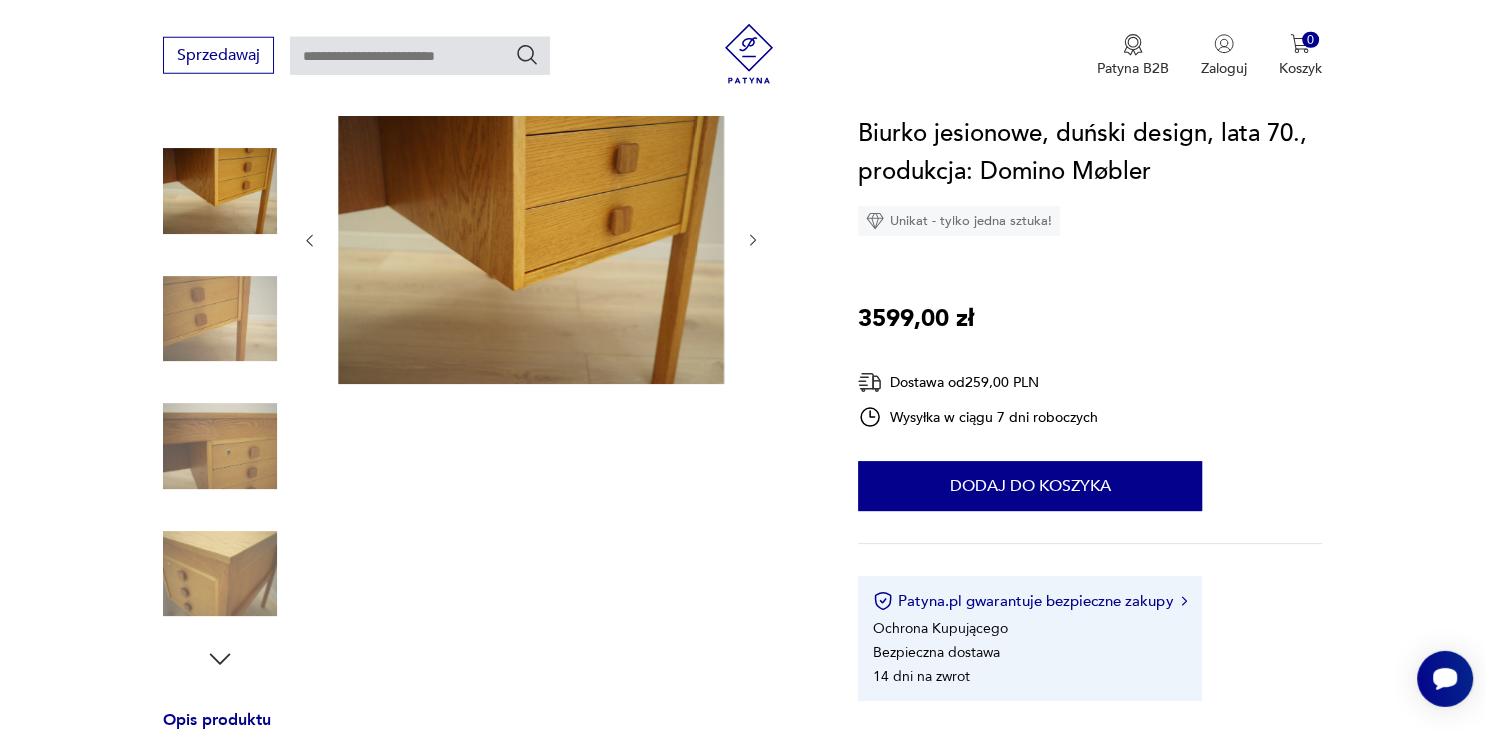 click at bounding box center (220, 319) 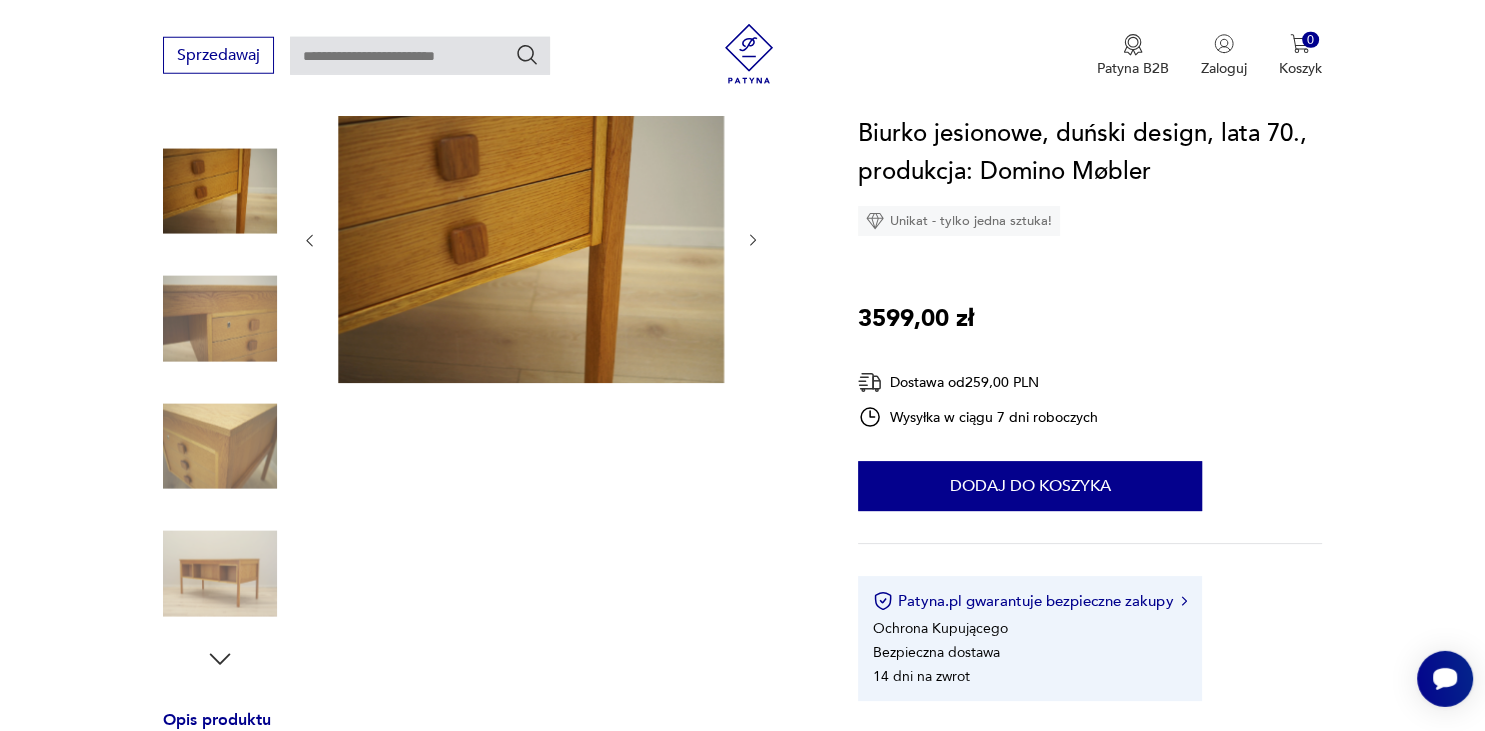 click at bounding box center [220, 319] 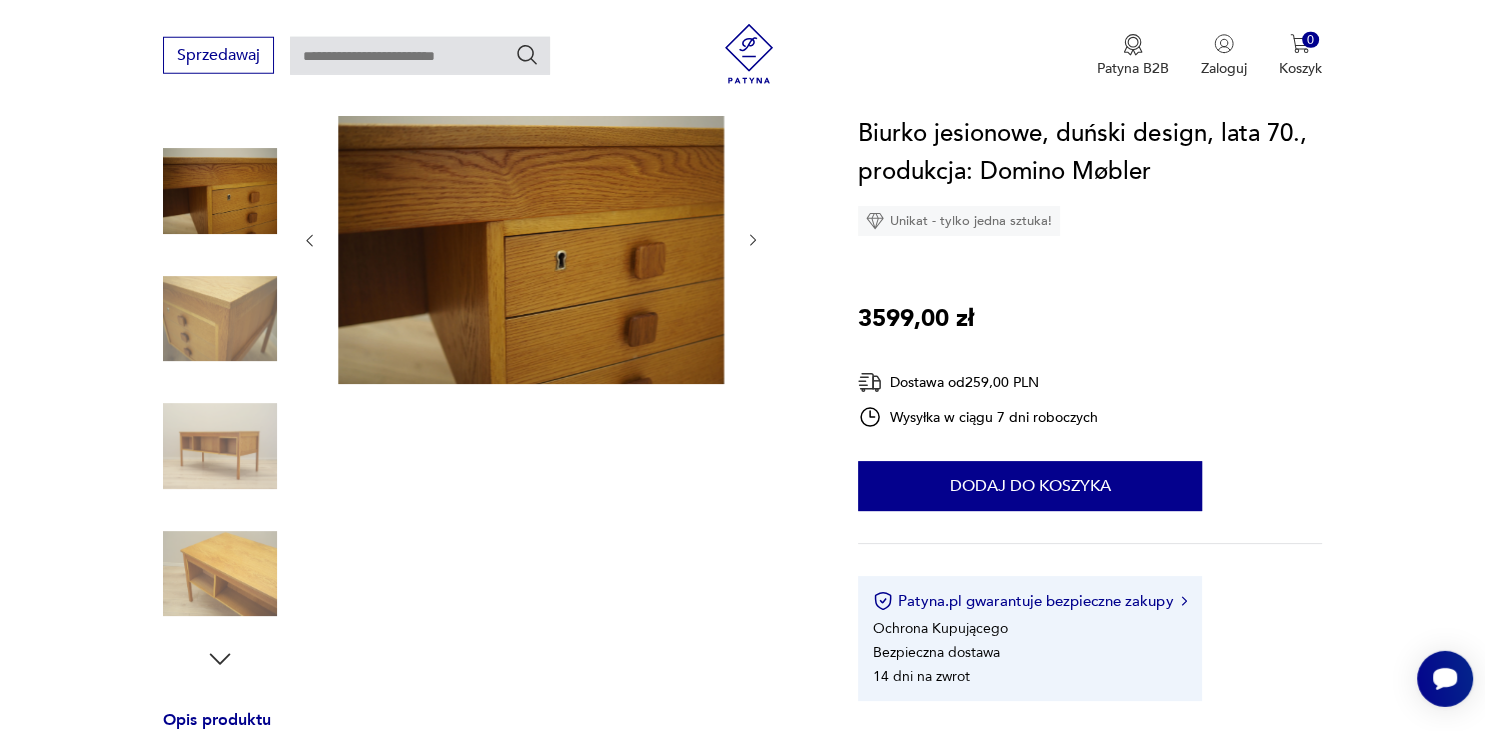 click at bounding box center [220, 574] 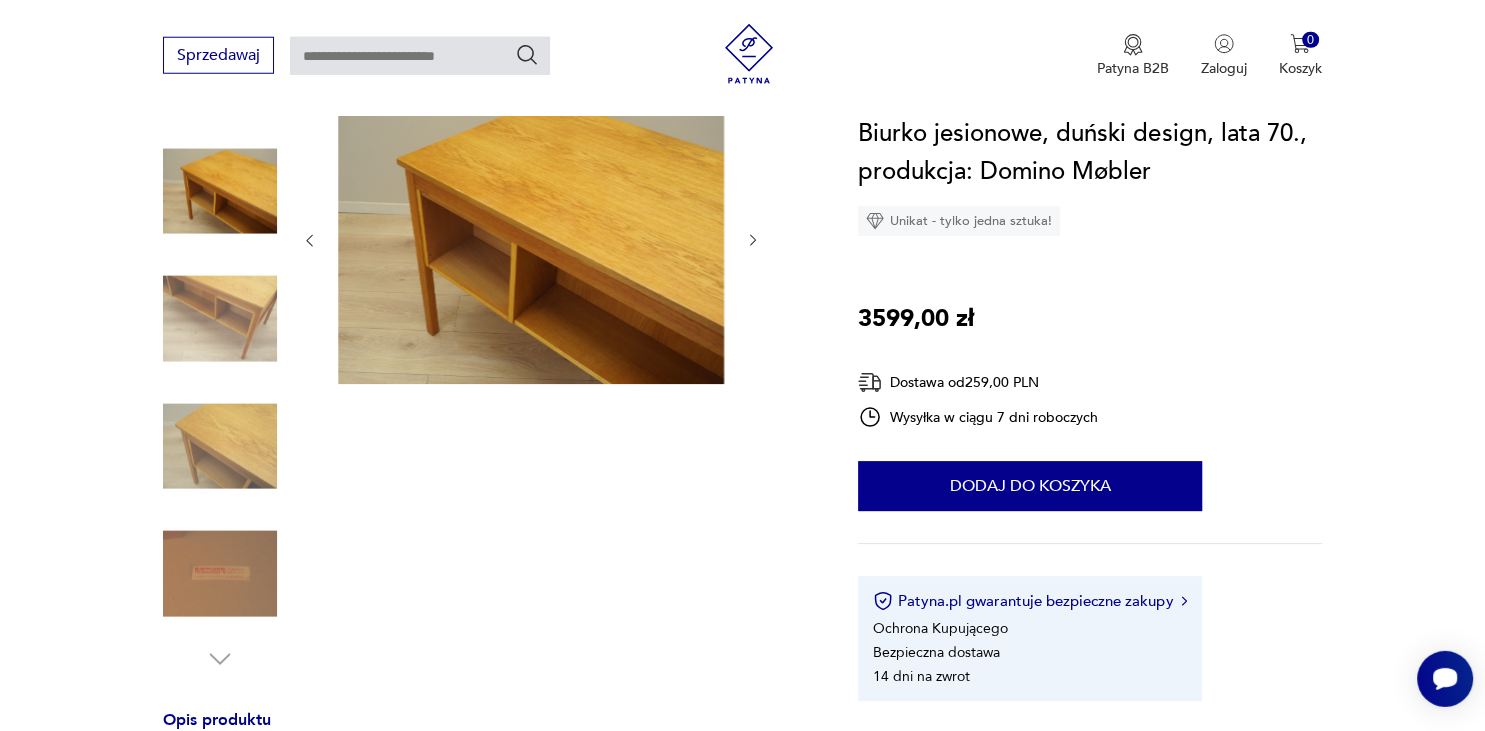 click at bounding box center [220, 574] 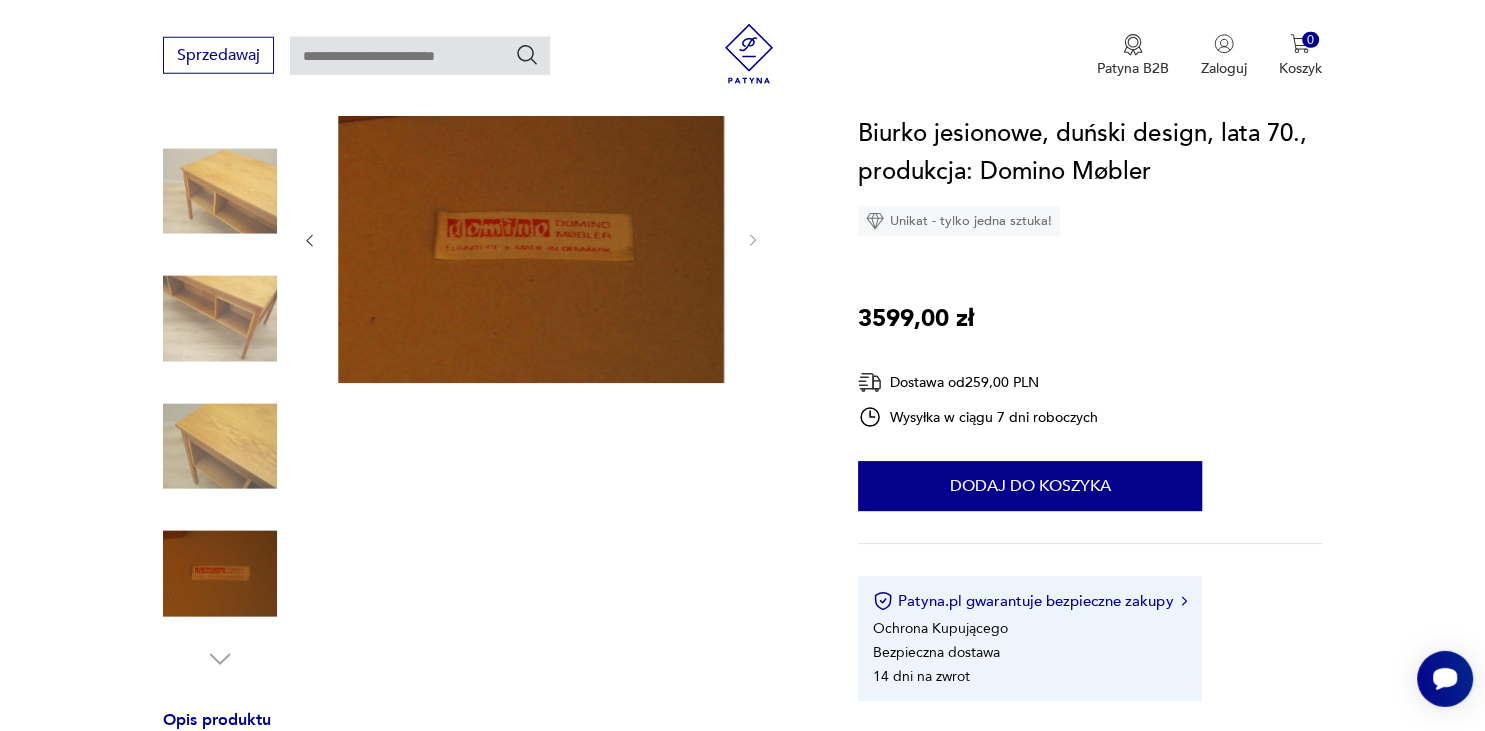 click at bounding box center (220, 446) 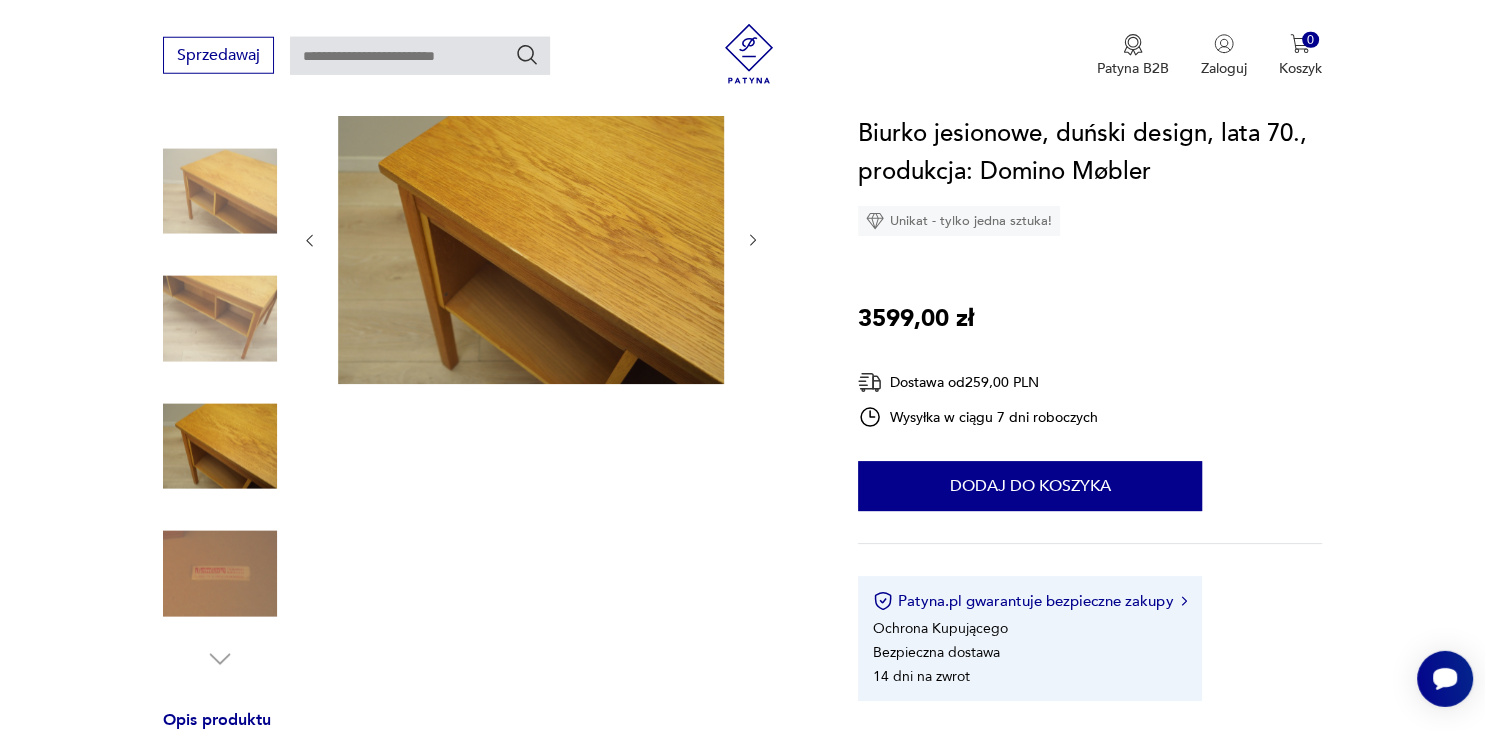 click at bounding box center (220, 446) 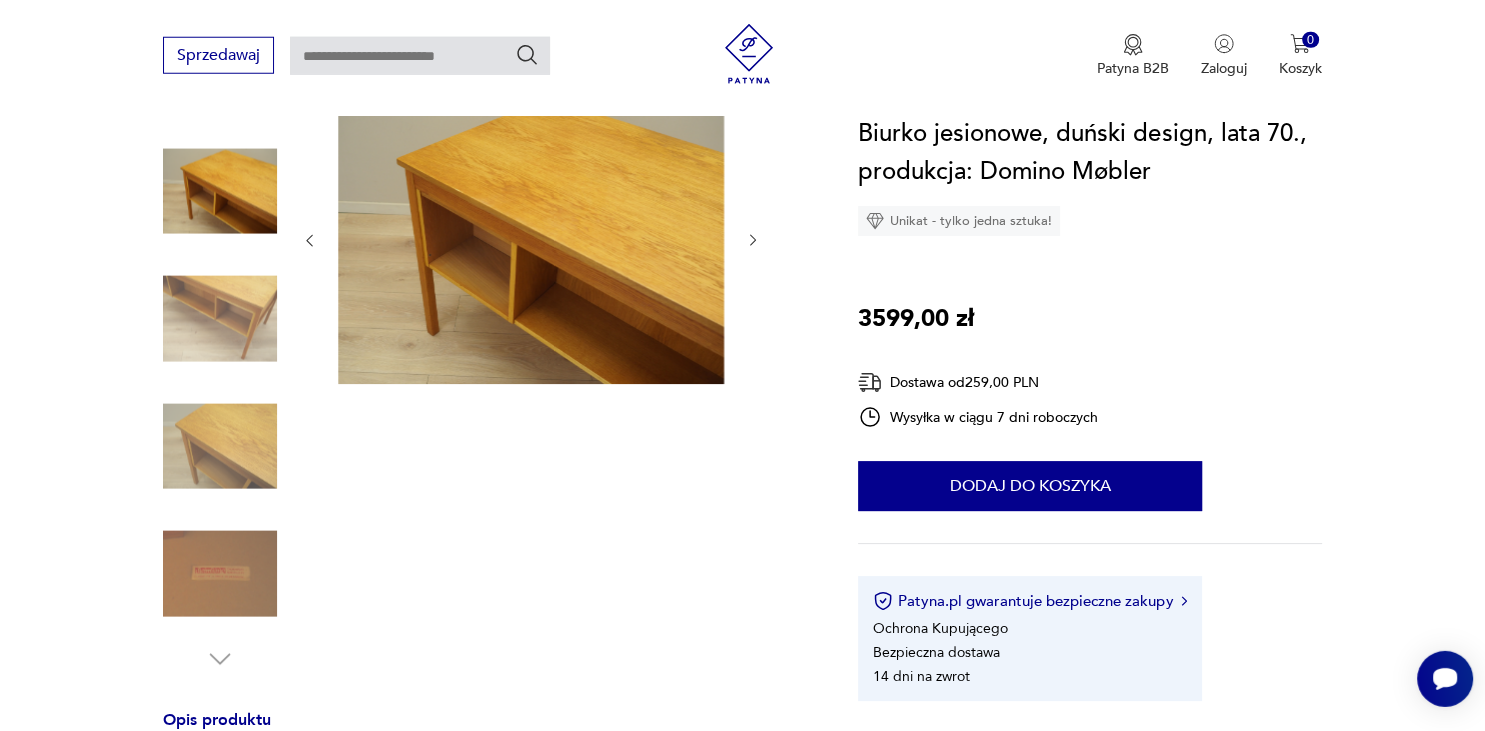 click at bounding box center [220, 384] 